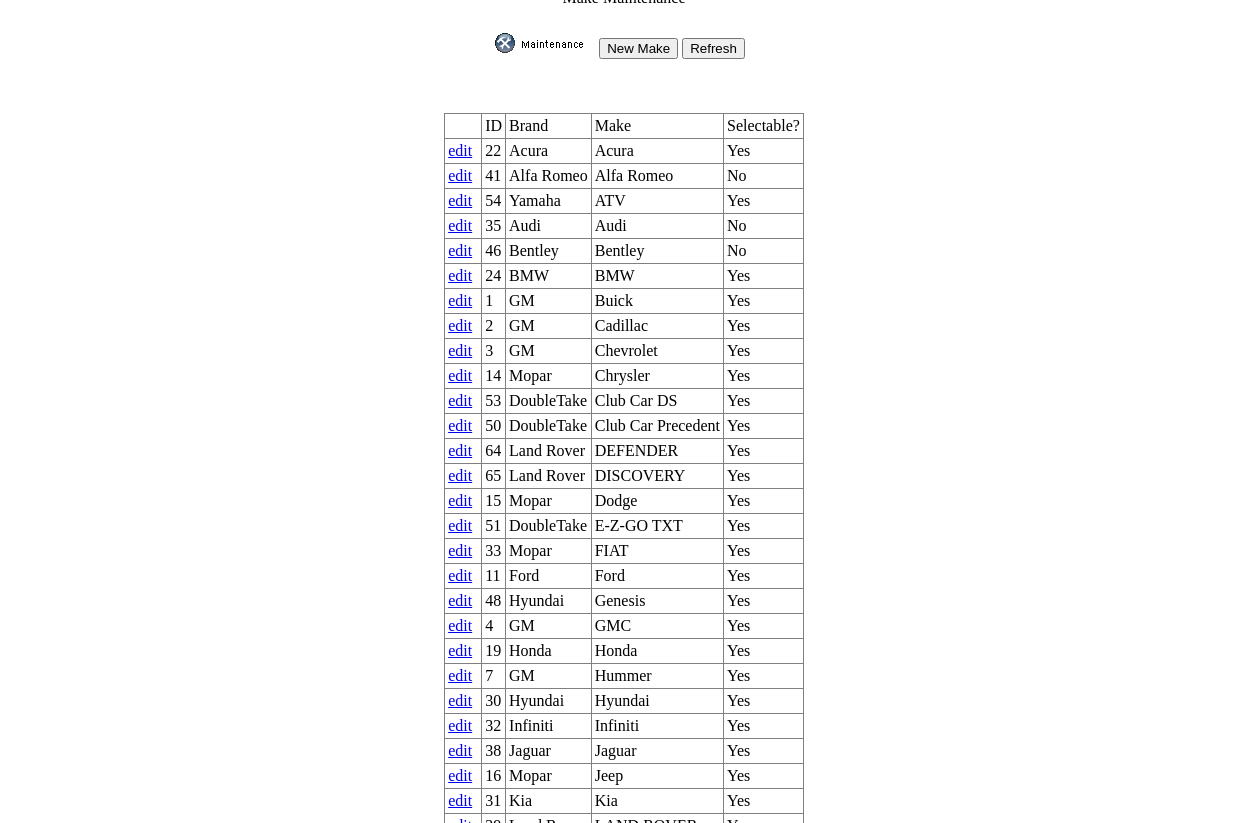 scroll, scrollTop: 21, scrollLeft: 0, axis: vertical 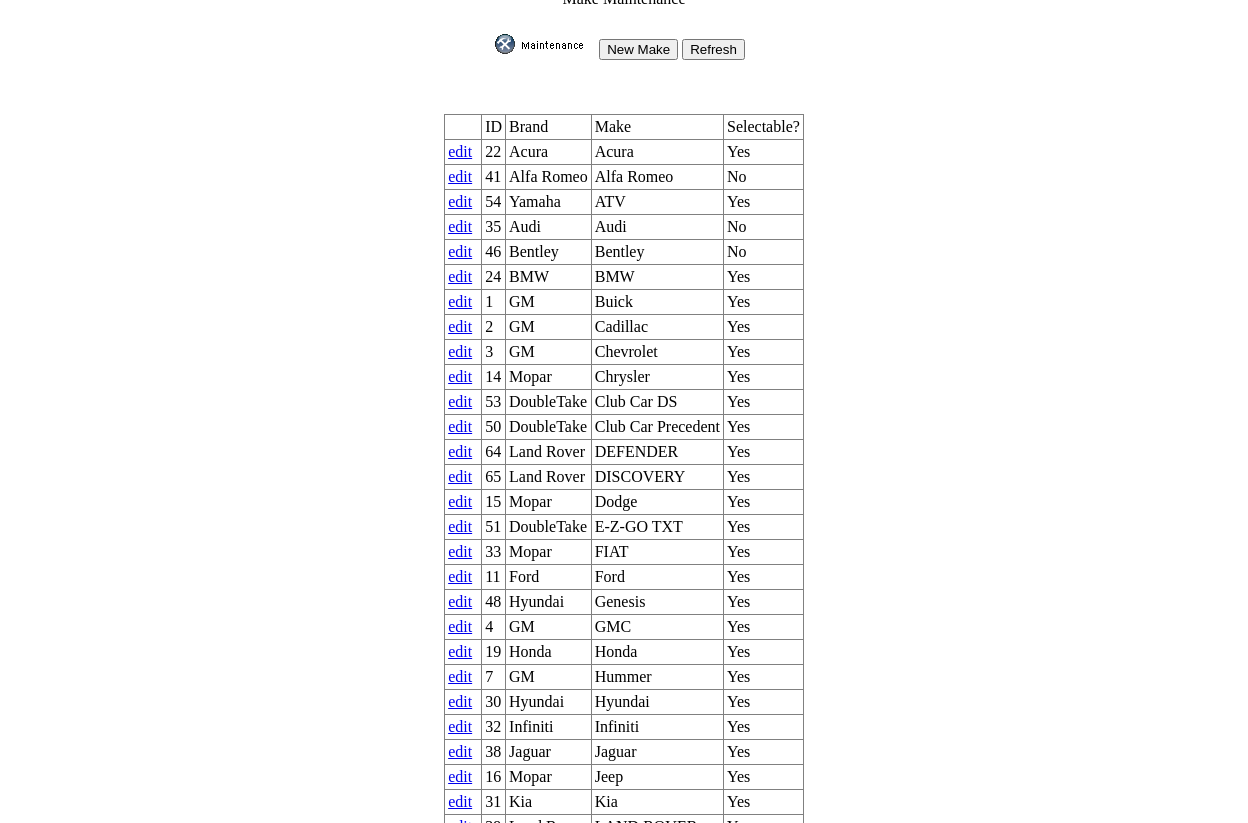 click on "edit" at bounding box center (460, 151) 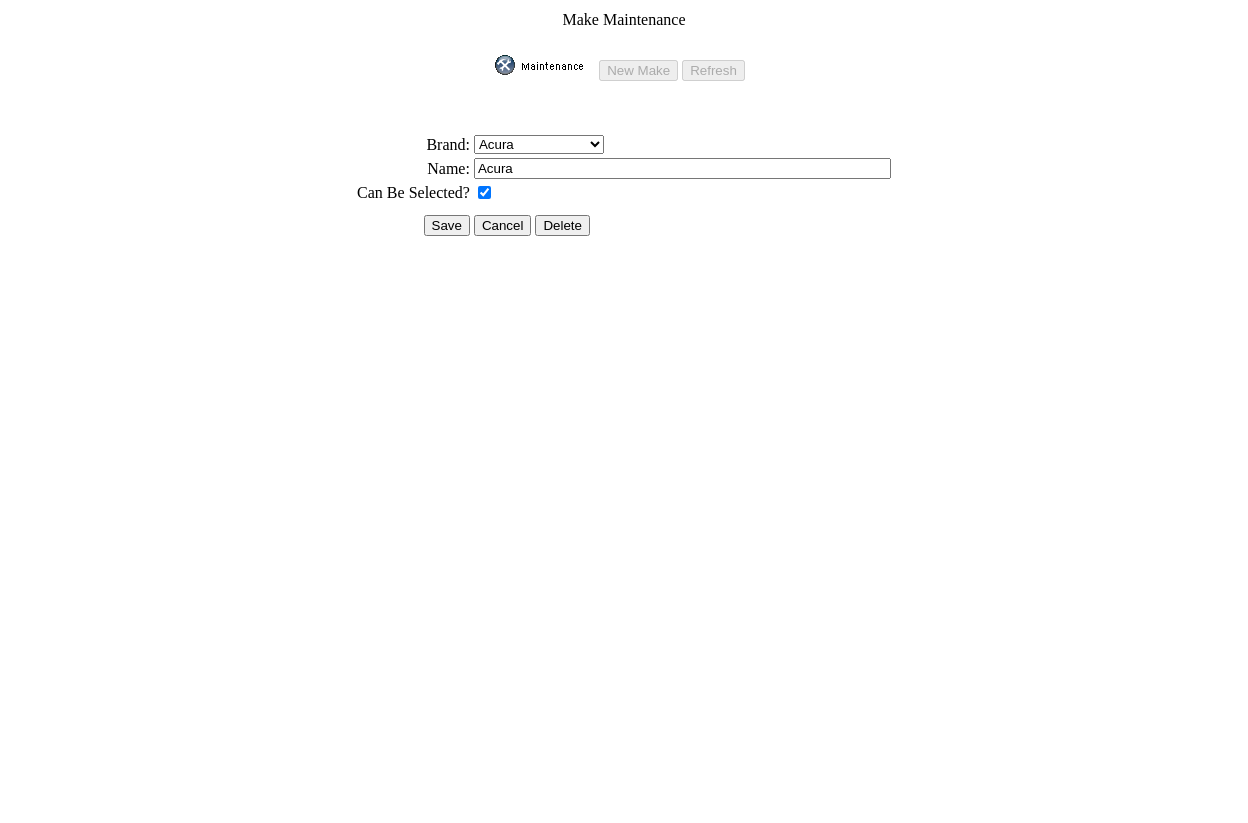 scroll, scrollTop: 0, scrollLeft: 0, axis: both 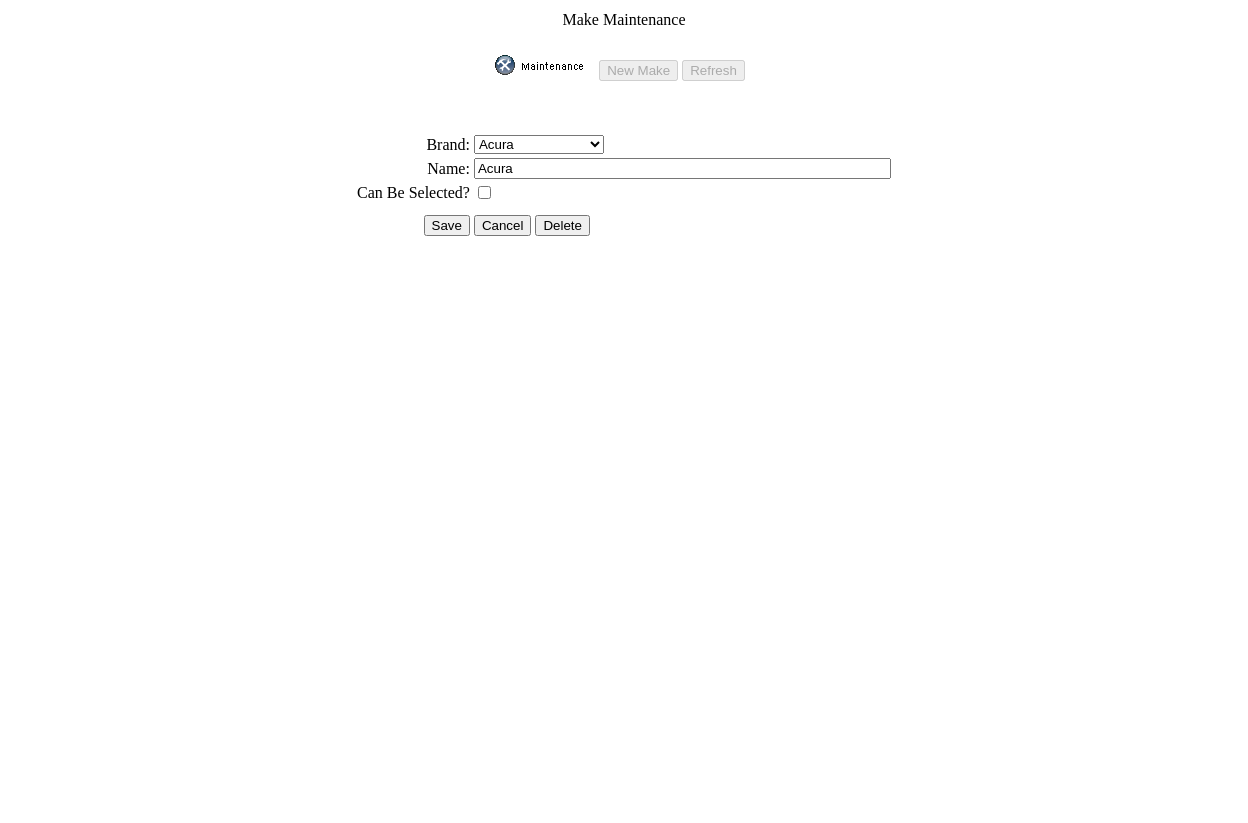 click on "Save" at bounding box center [447, 225] 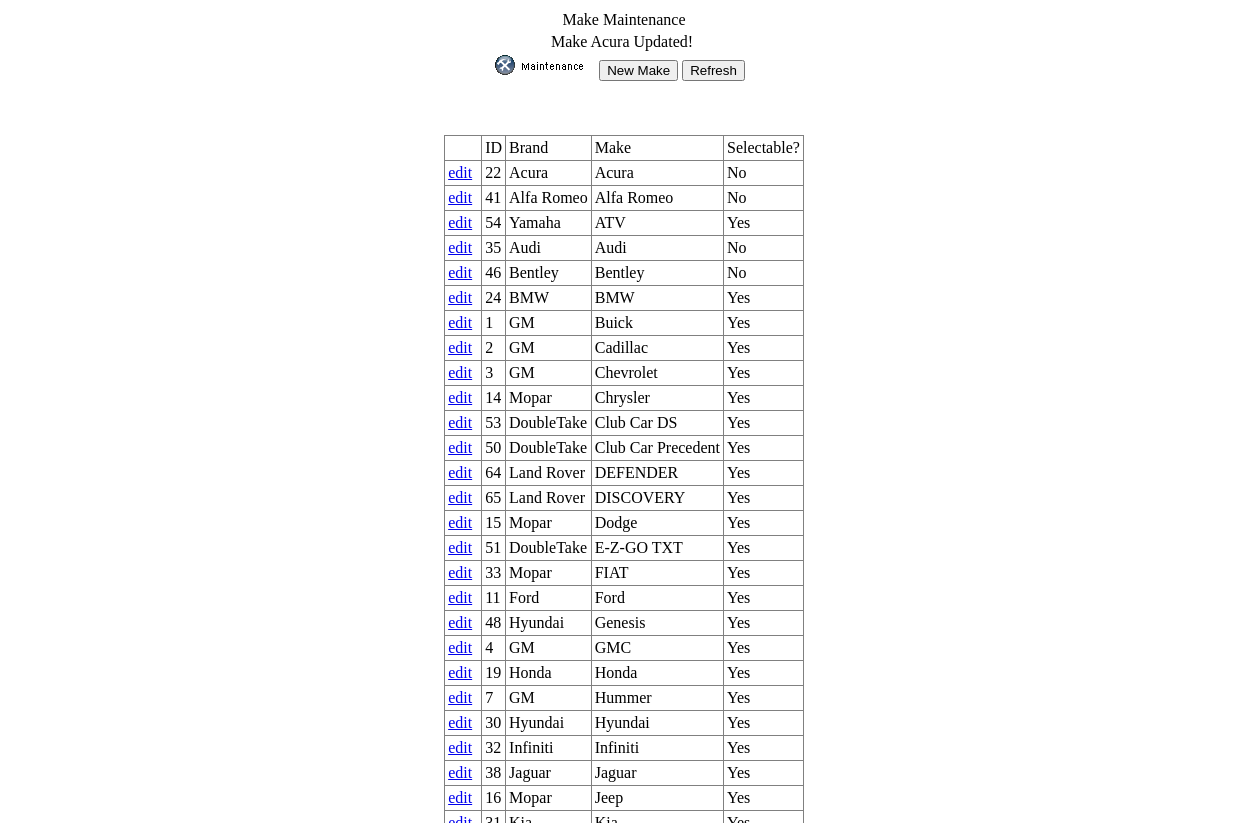 scroll, scrollTop: 0, scrollLeft: 0, axis: both 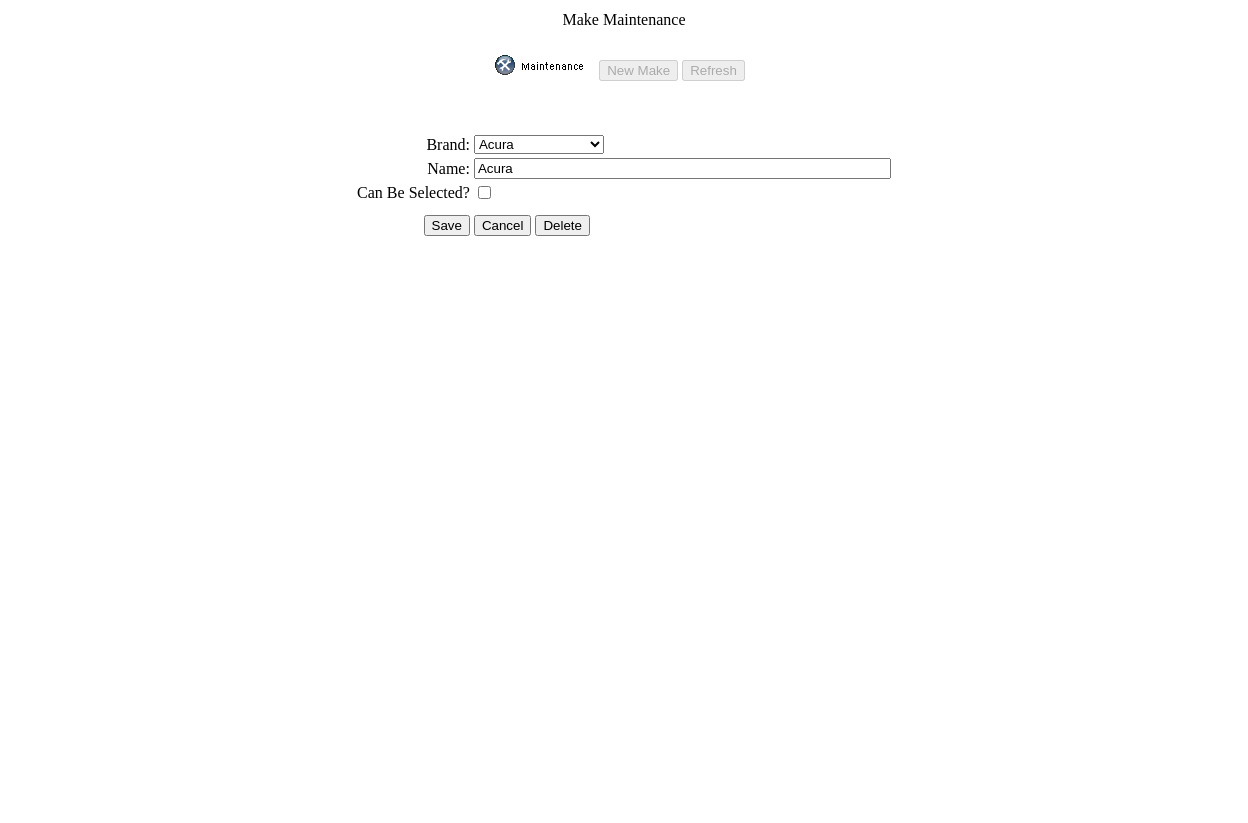 click at bounding box center (484, 192) 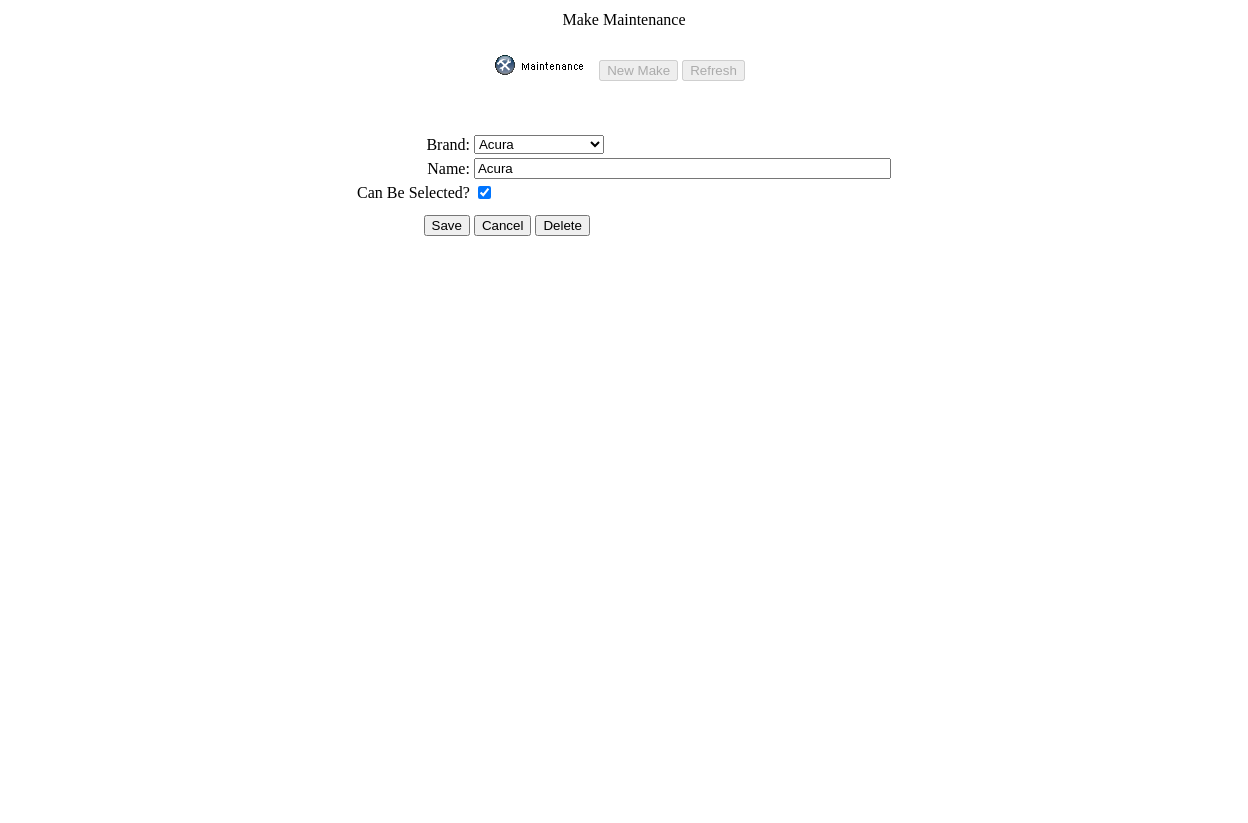 click on "Save" at bounding box center [447, 225] 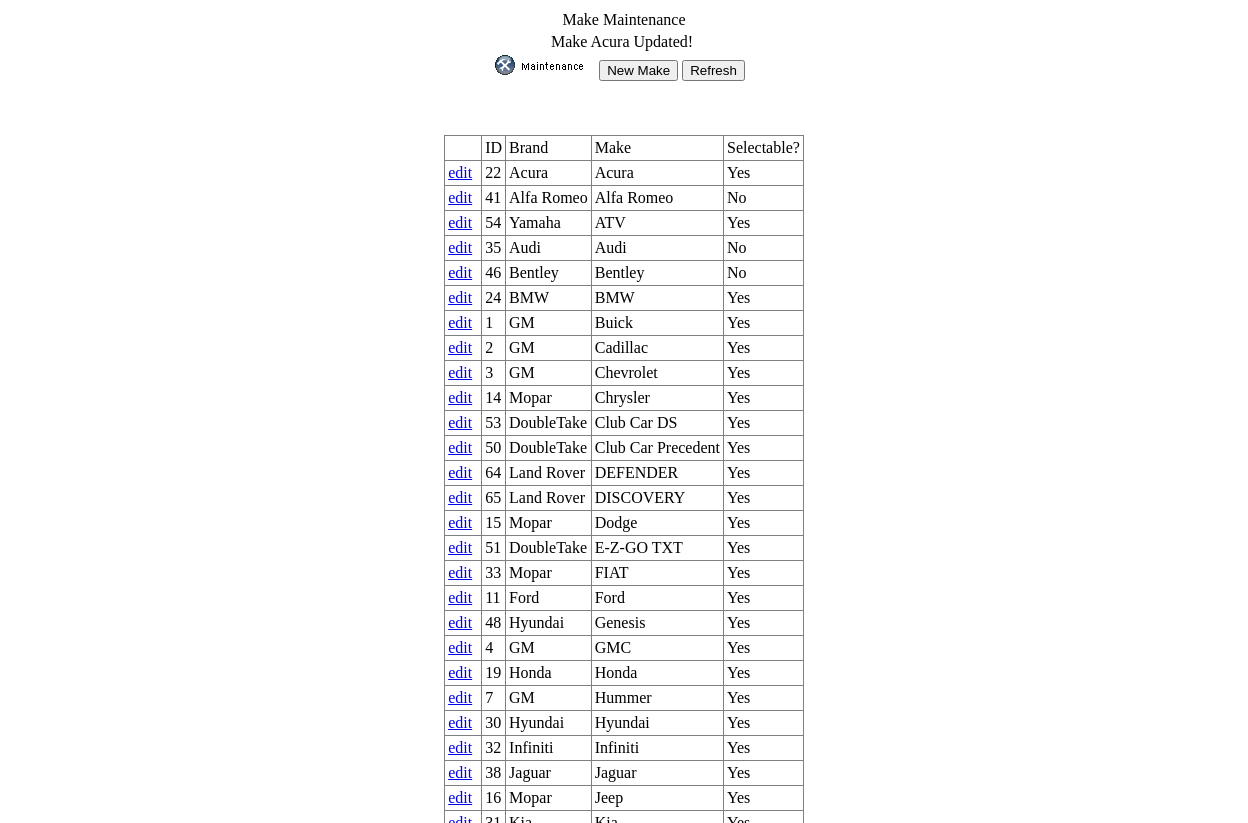 scroll, scrollTop: 0, scrollLeft: 0, axis: both 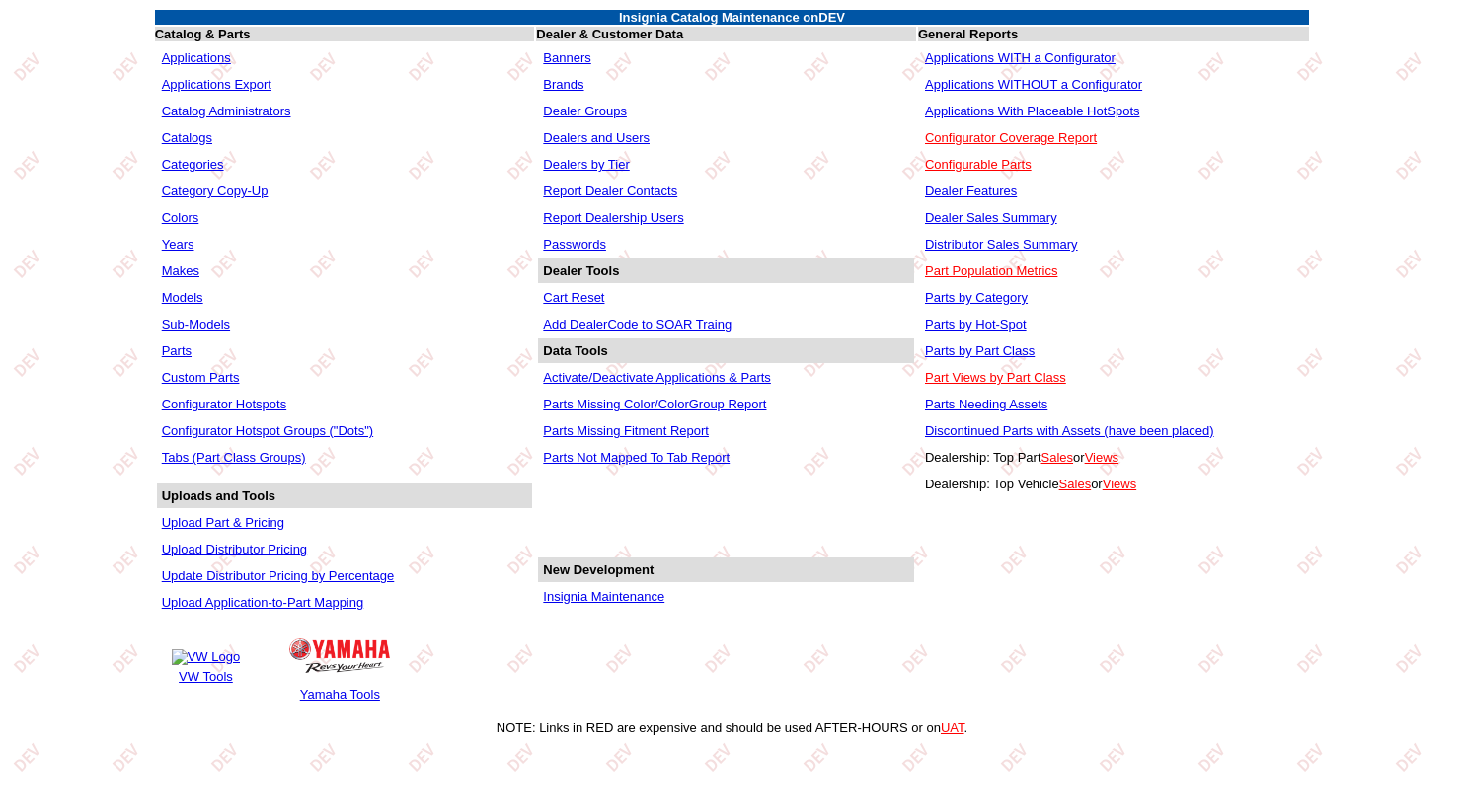 click on "Makes" at bounding box center (181, 270) 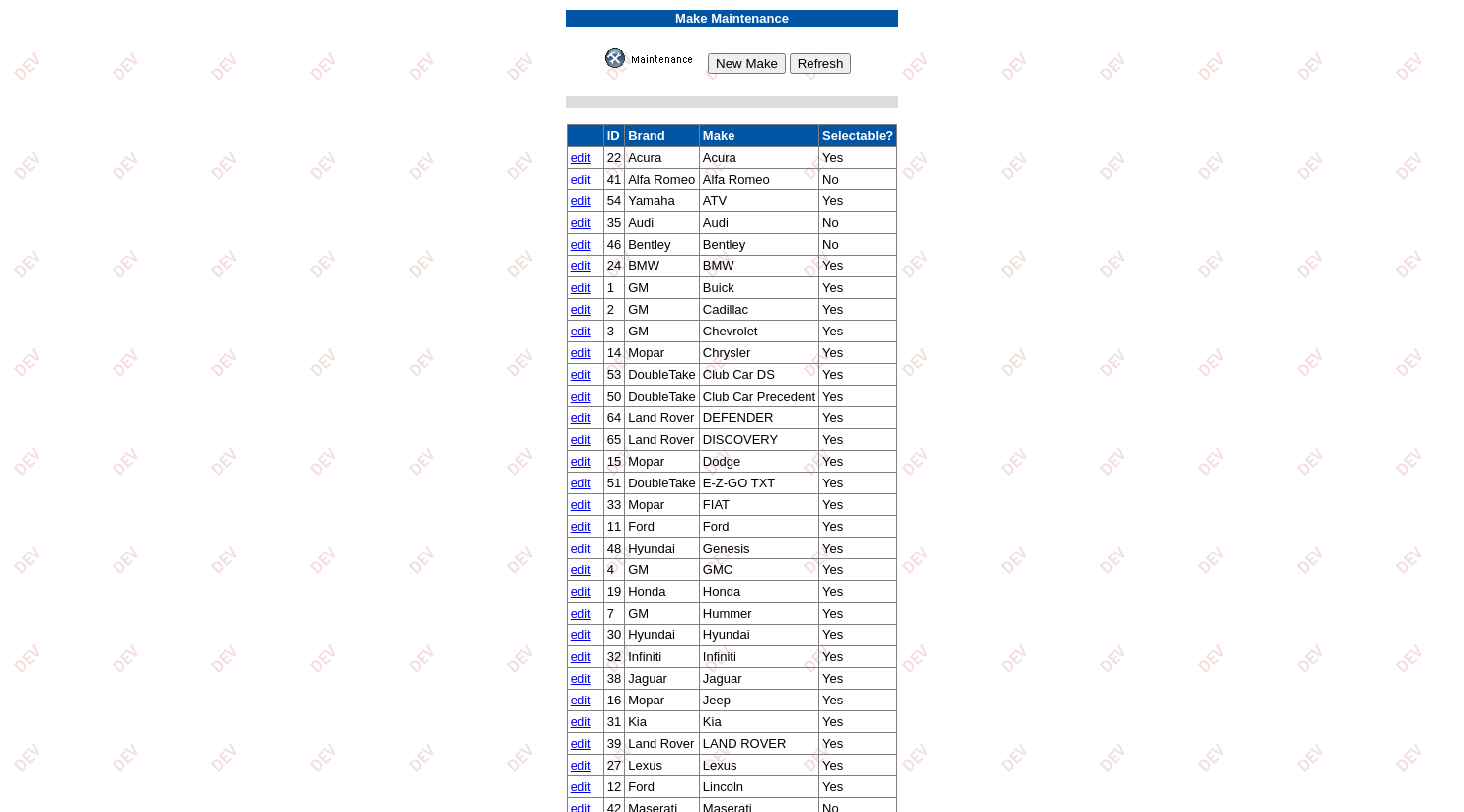 scroll, scrollTop: 0, scrollLeft: 0, axis: both 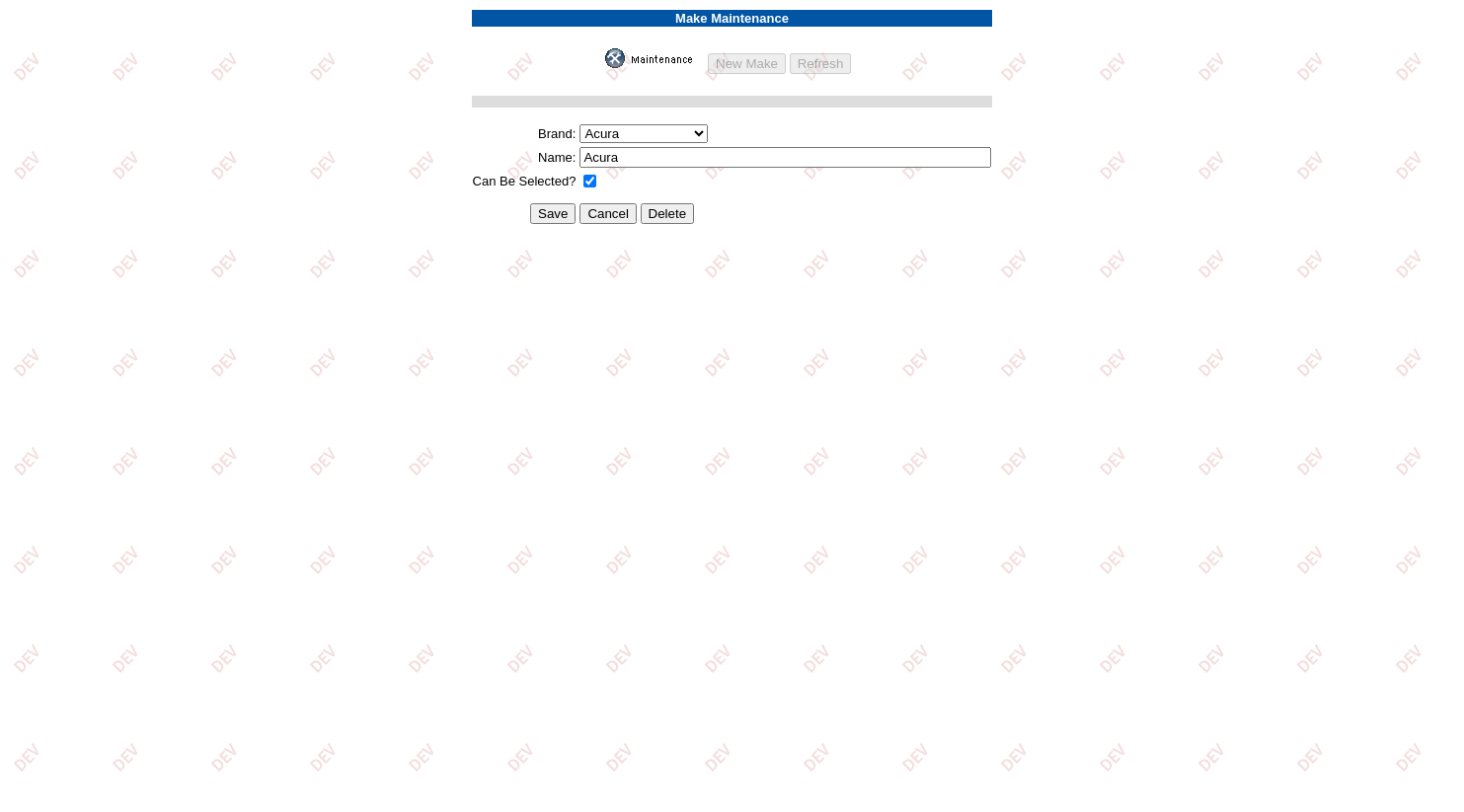 click at bounding box center [589, 181] 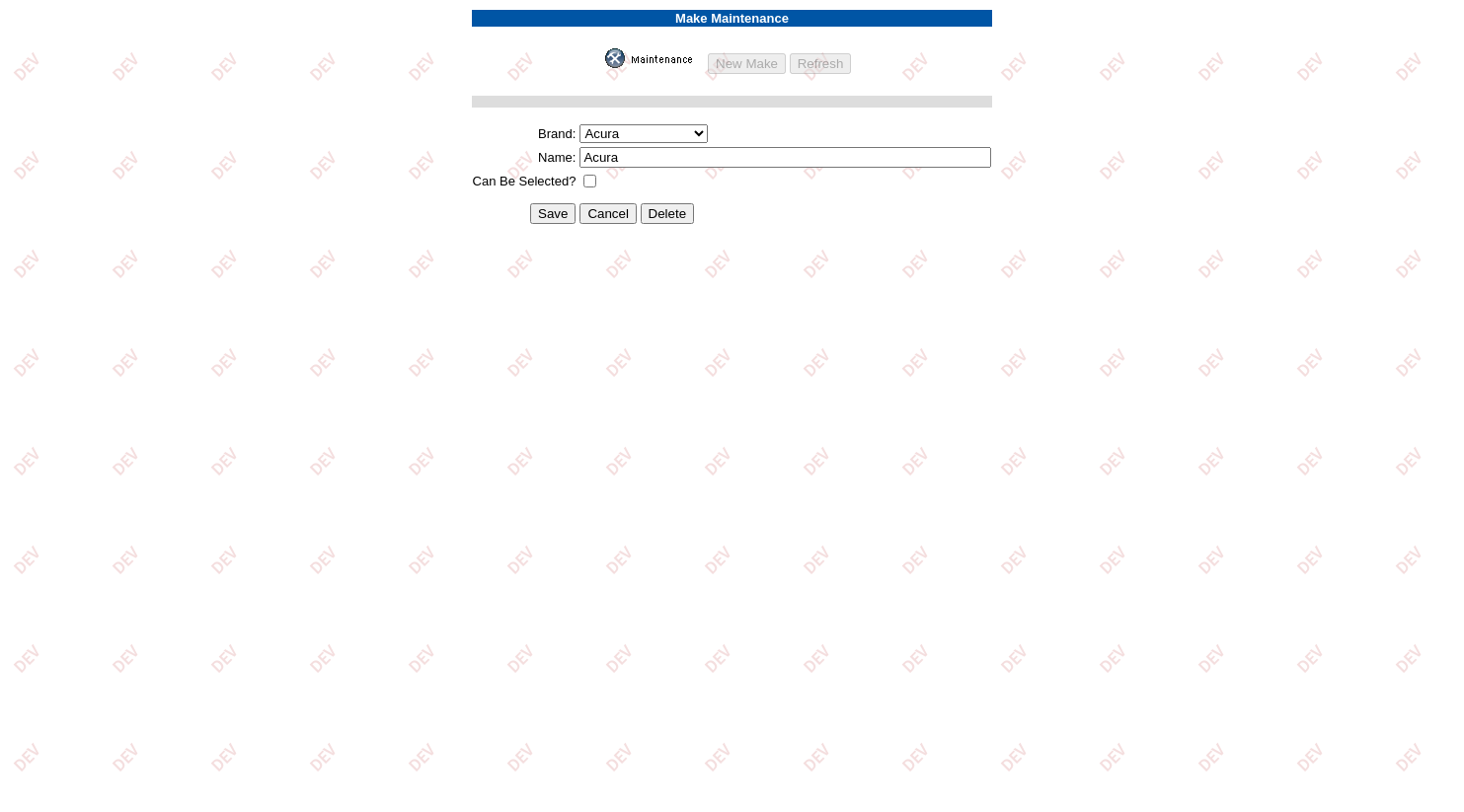 click on "Save" at bounding box center (553, 213) 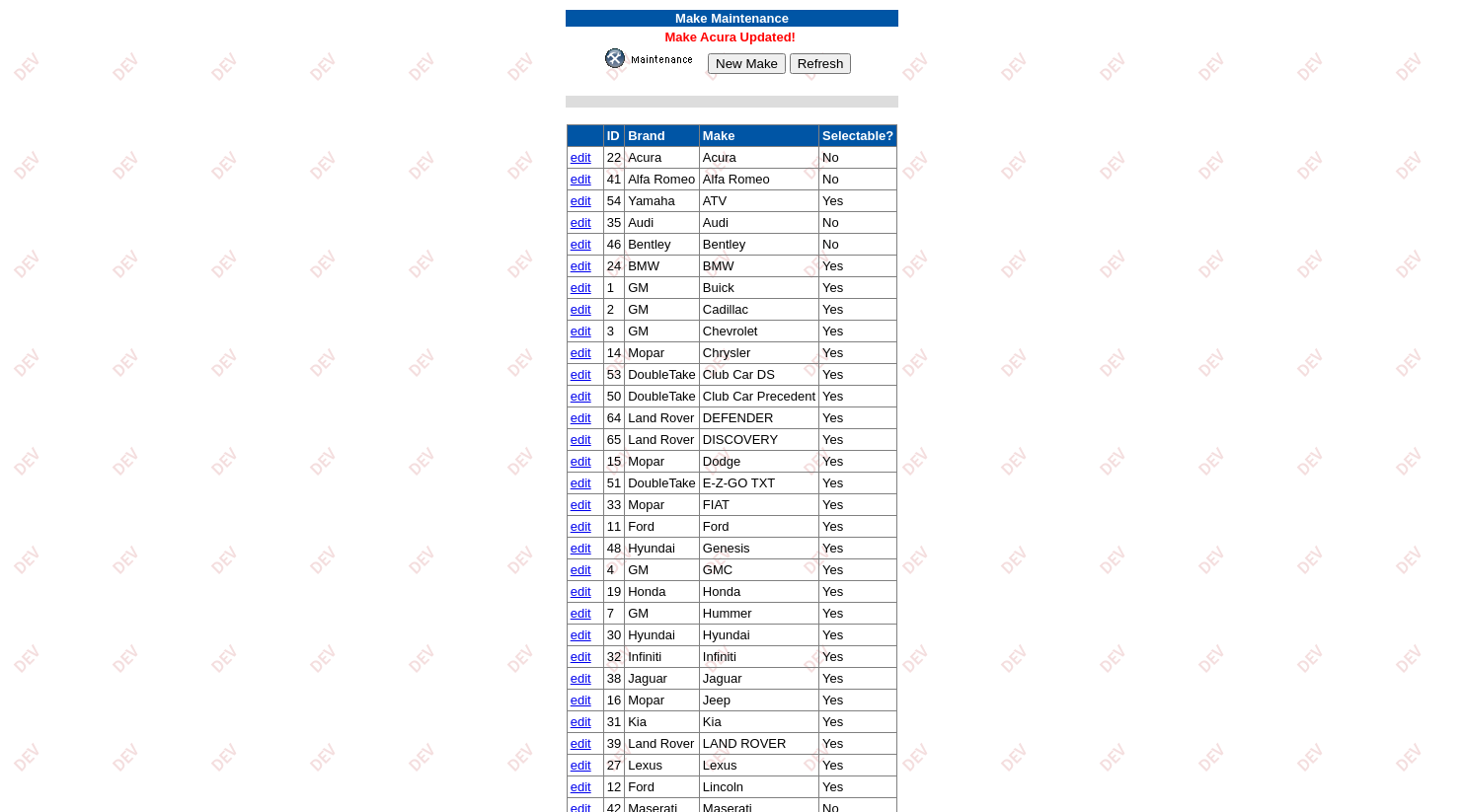 scroll, scrollTop: 0, scrollLeft: 0, axis: both 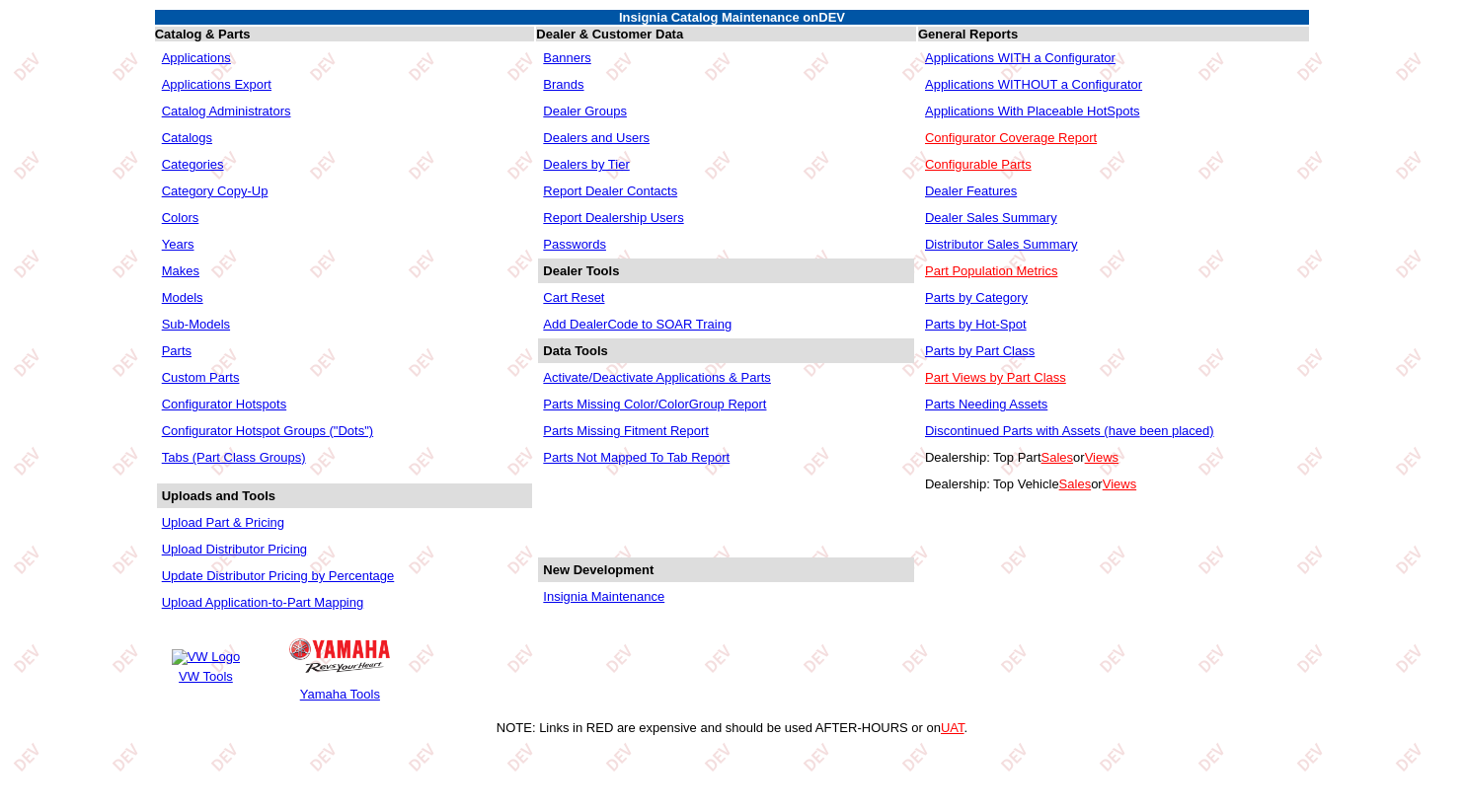 click on "Dealers and Users" at bounding box center [596, 137] 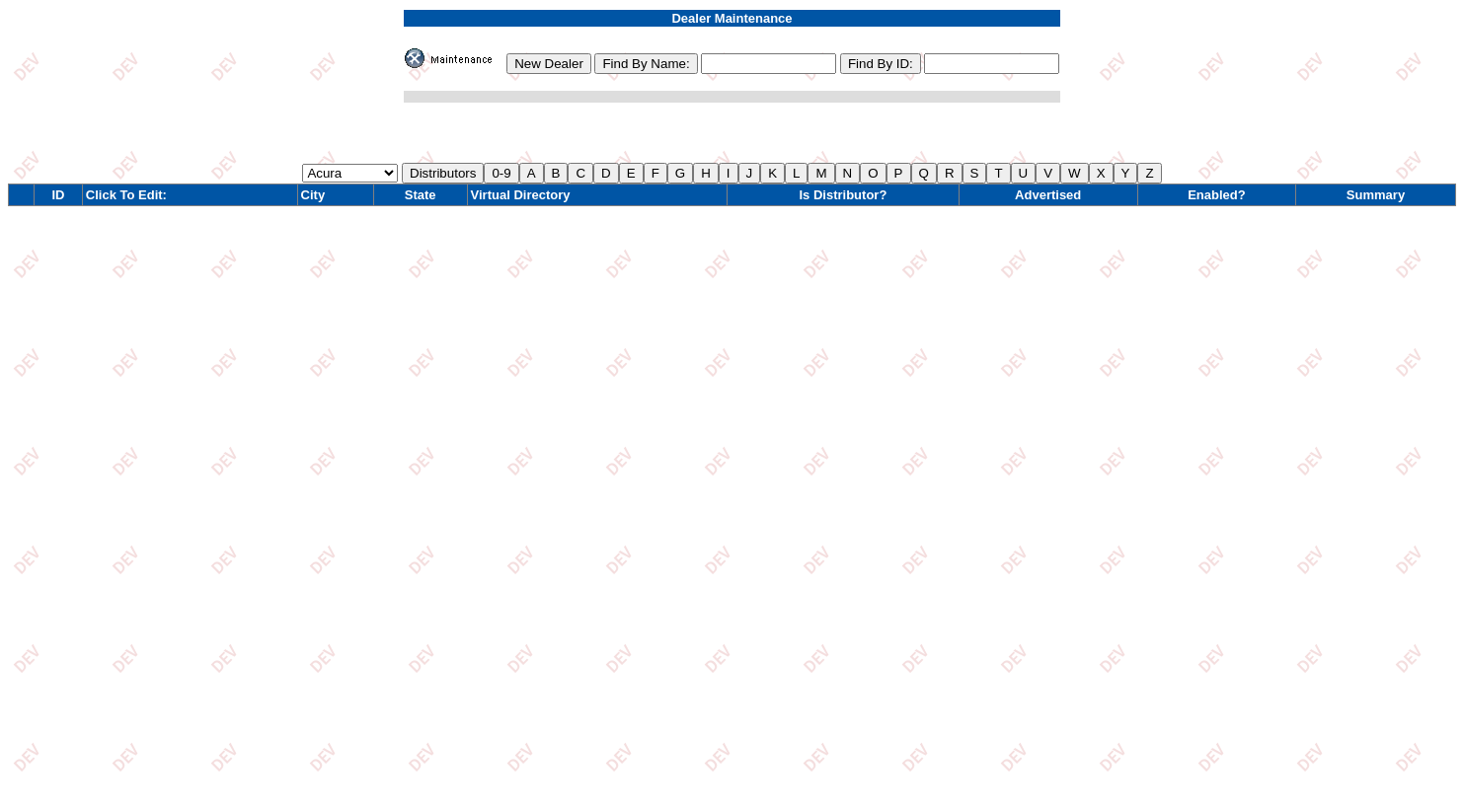 scroll, scrollTop: 0, scrollLeft: 0, axis: both 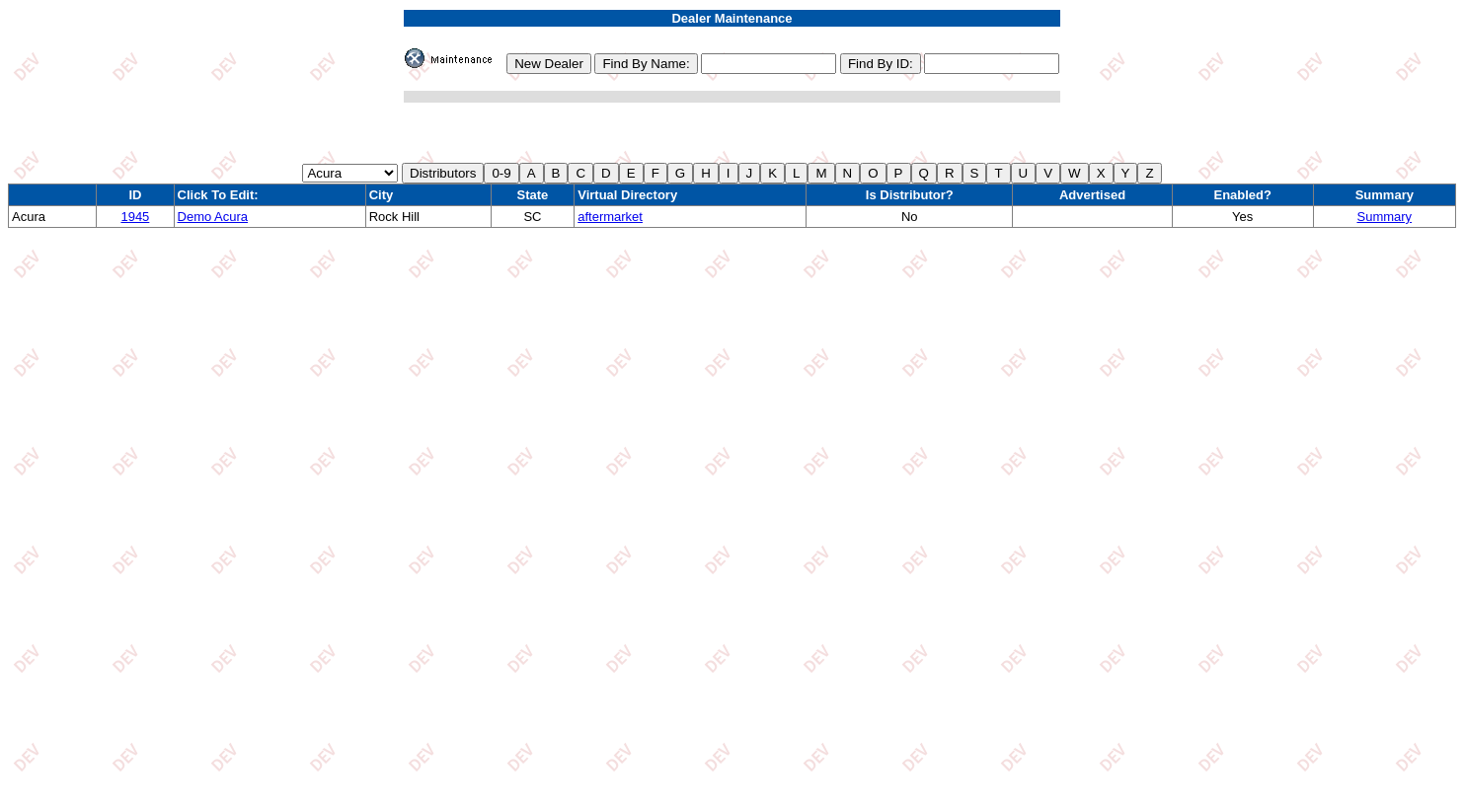 click on "Demo Acura" at bounding box center [213, 216] 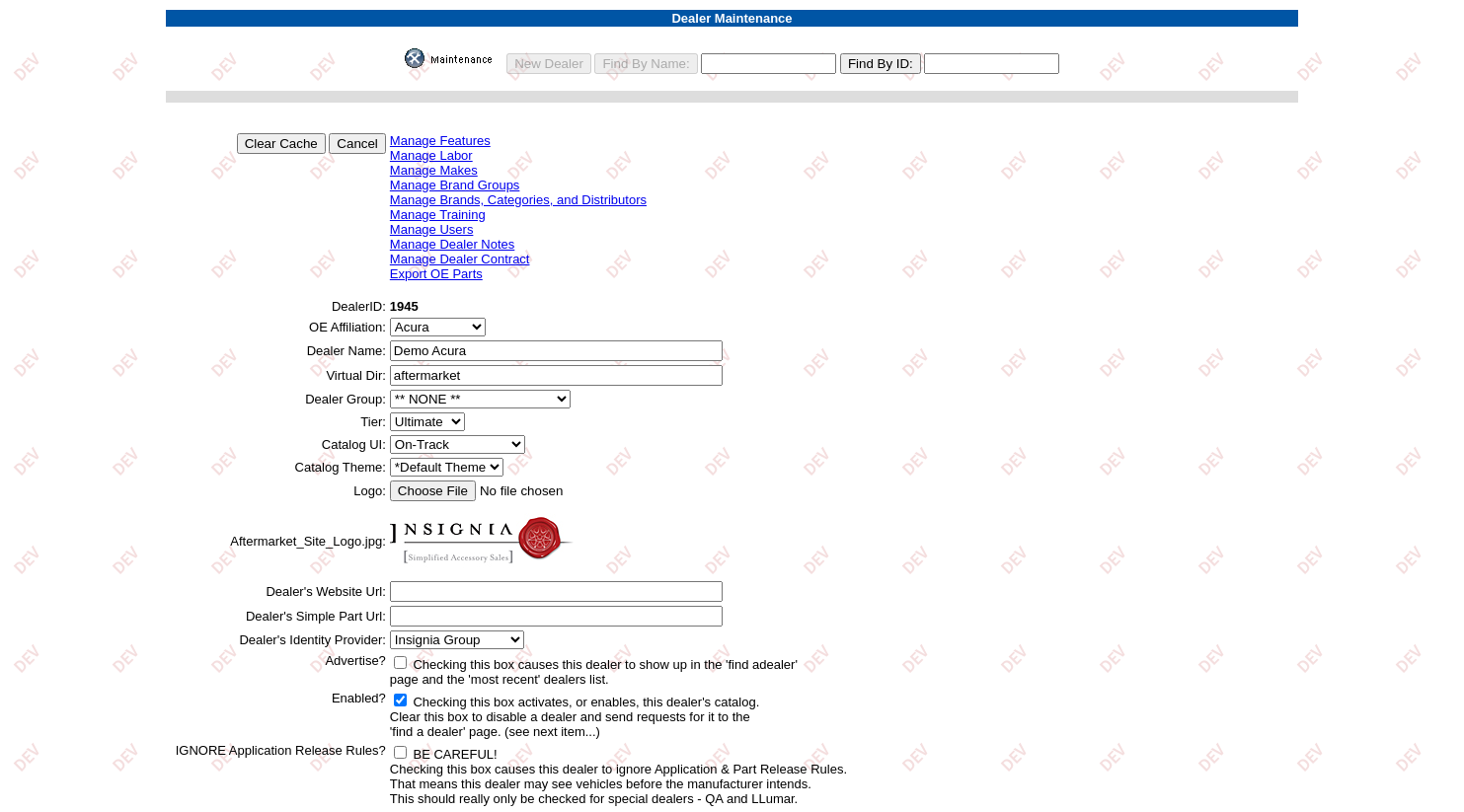 scroll, scrollTop: 0, scrollLeft: 0, axis: both 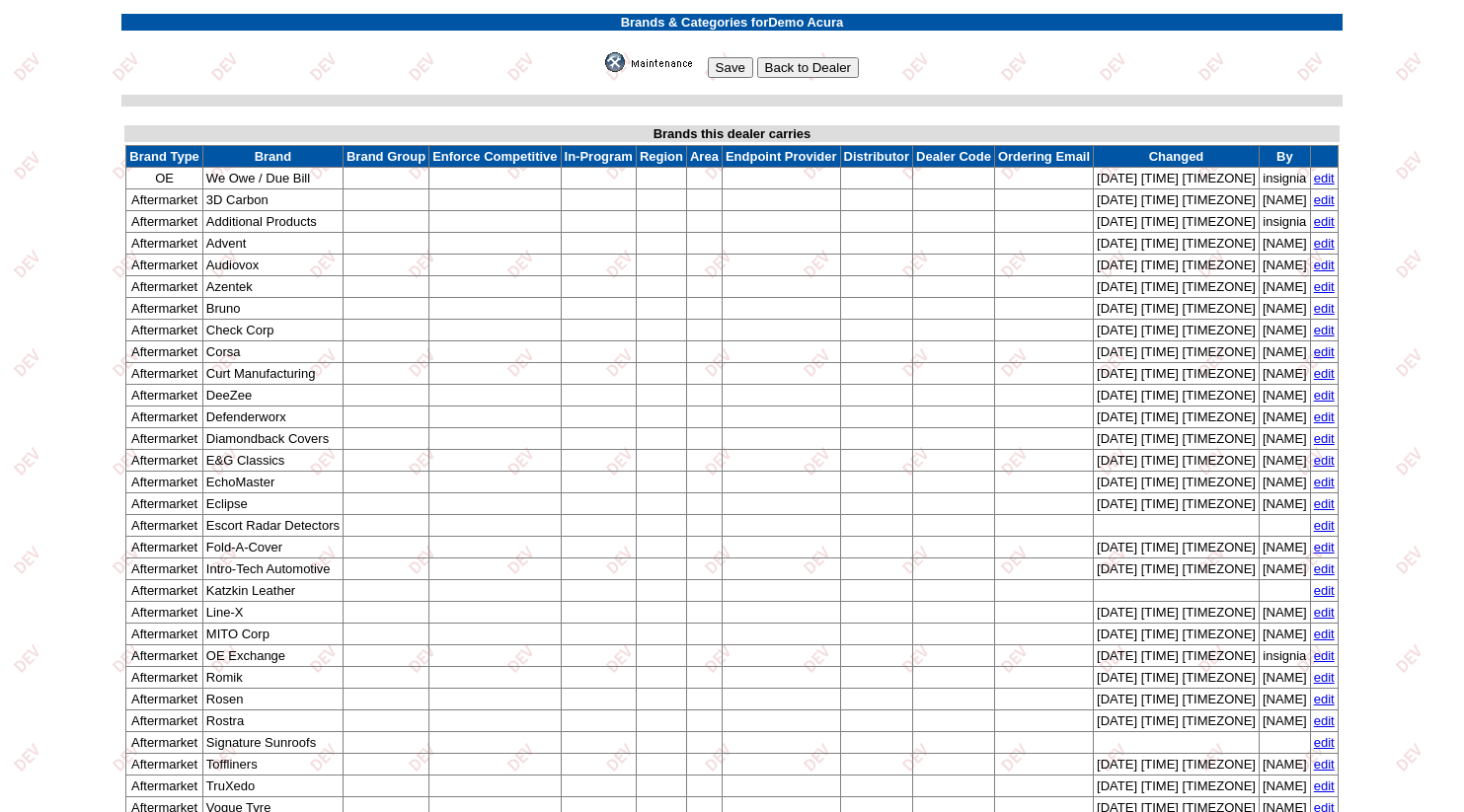click on "Brands & Categories for  Demo Acura
Save
Back to Dealer
Brands this dealer carries
Brand Type Brand Brand Group Enforce Competitive In-Program Region Area Endpoint Provider Distributor Dealer Code Ordering Email Changed By
OE We Owe / Due Bill
1/16/2025 5:28 AM ET insignia edit" at bounding box center (732, 4072) 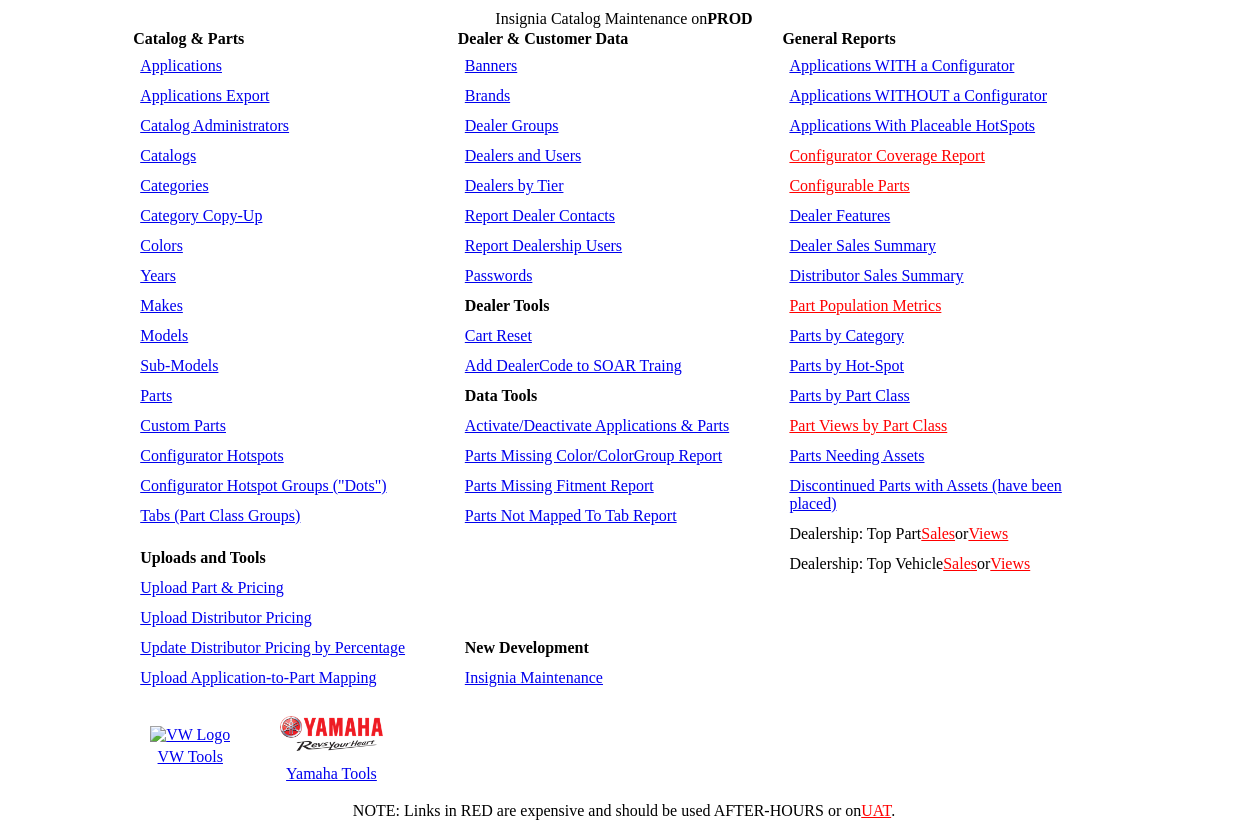 scroll, scrollTop: 0, scrollLeft: 0, axis: both 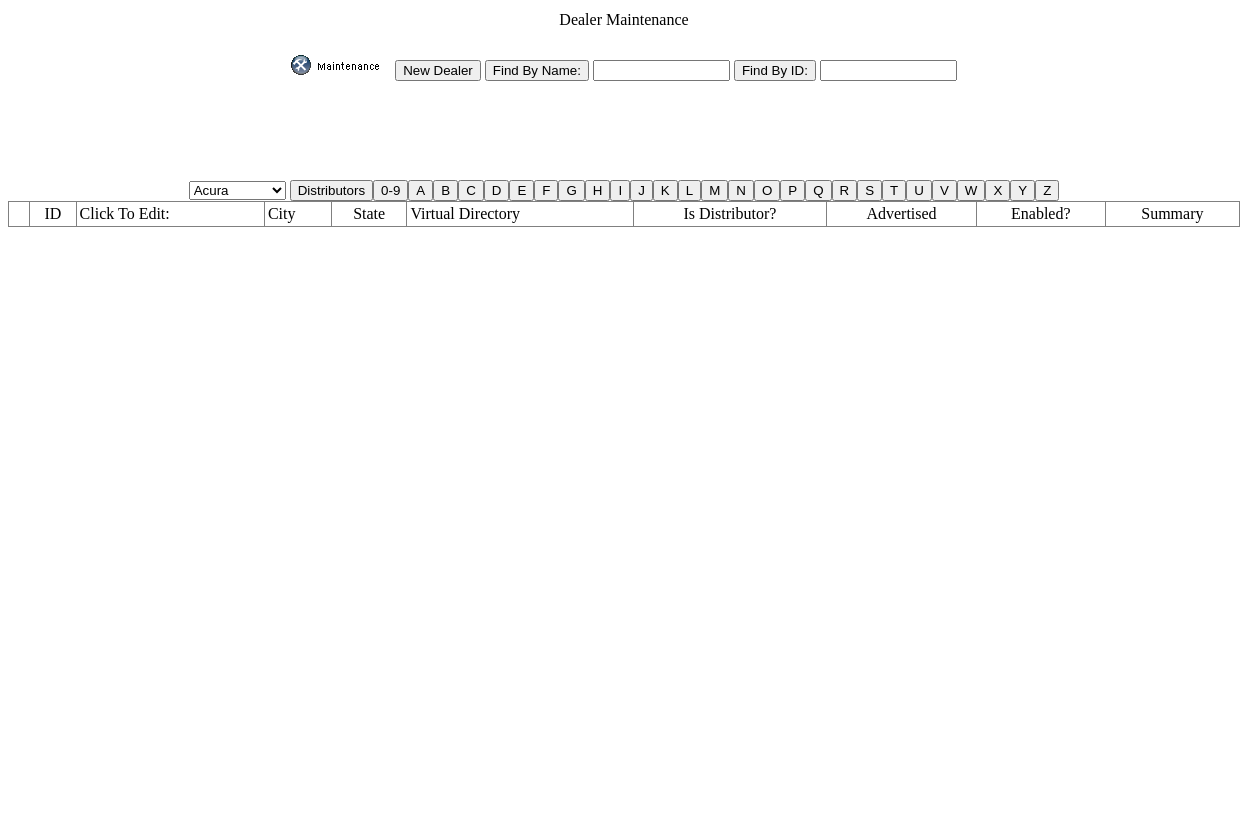 click on "D" at bounding box center [497, 190] 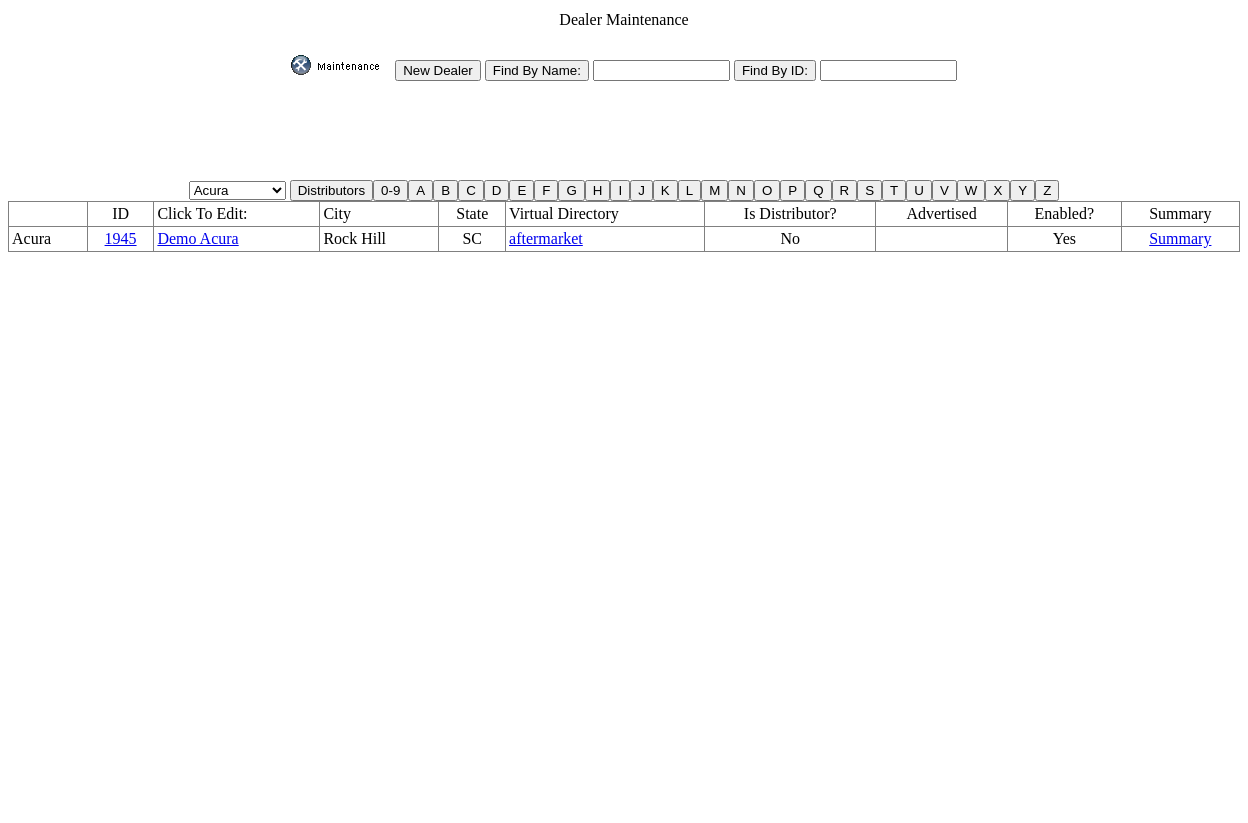 scroll, scrollTop: 0, scrollLeft: 0, axis: both 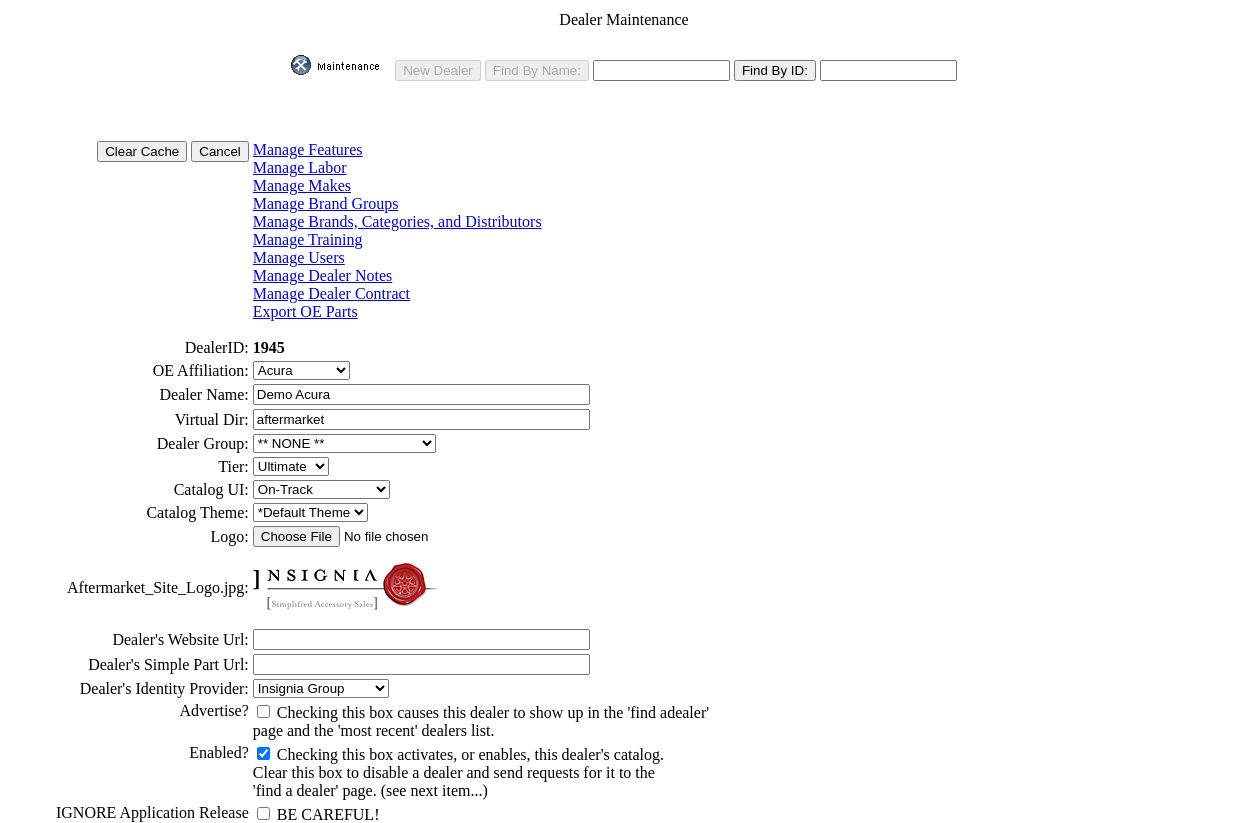 click on "Manage Brands, Categories, and Distributors" 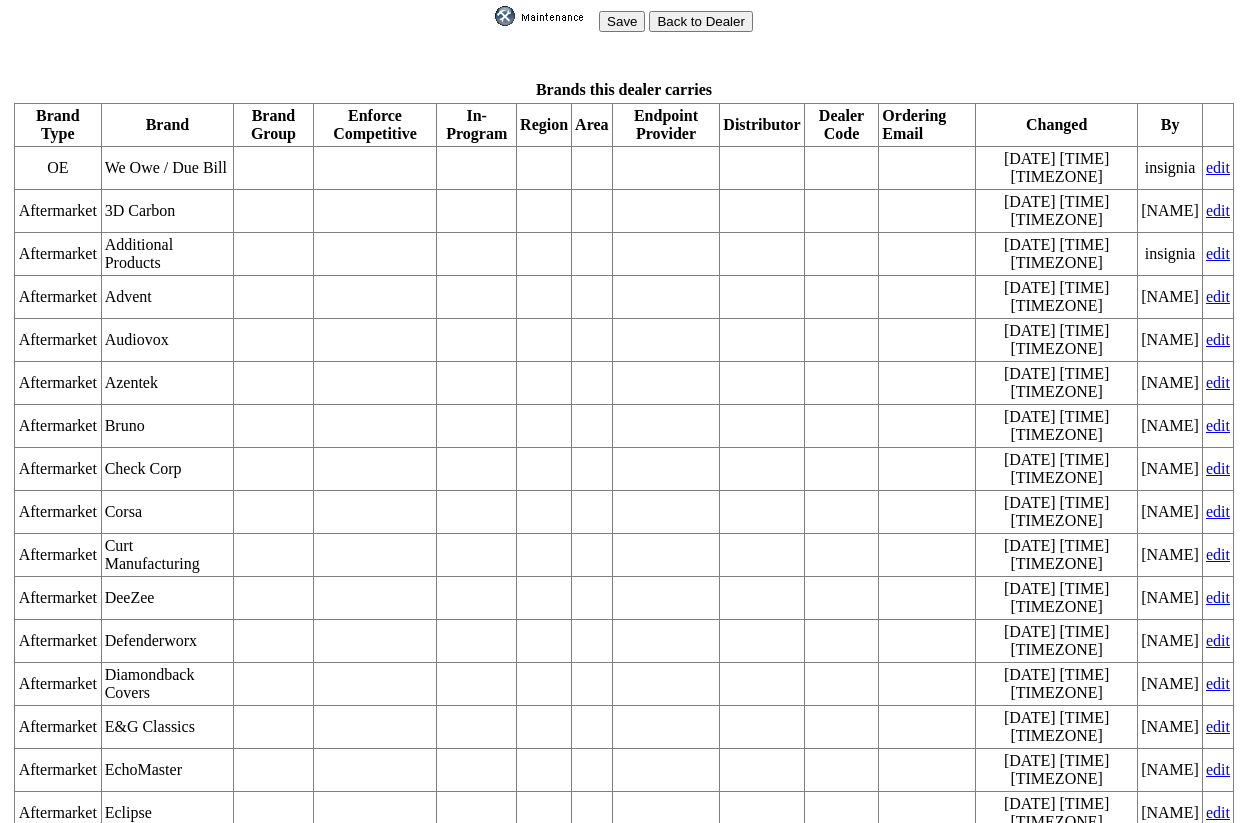 scroll, scrollTop: 29, scrollLeft: 0, axis: vertical 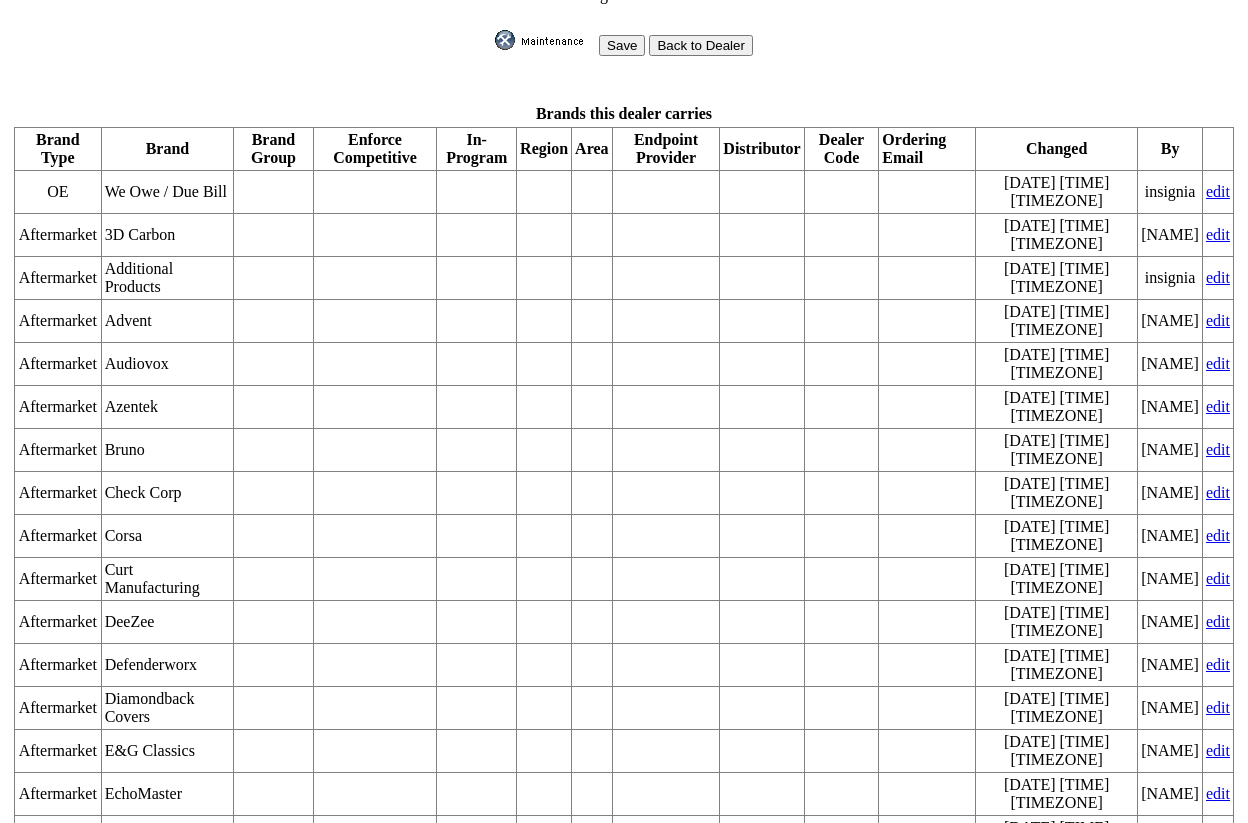 click at bounding box center [545, 40] 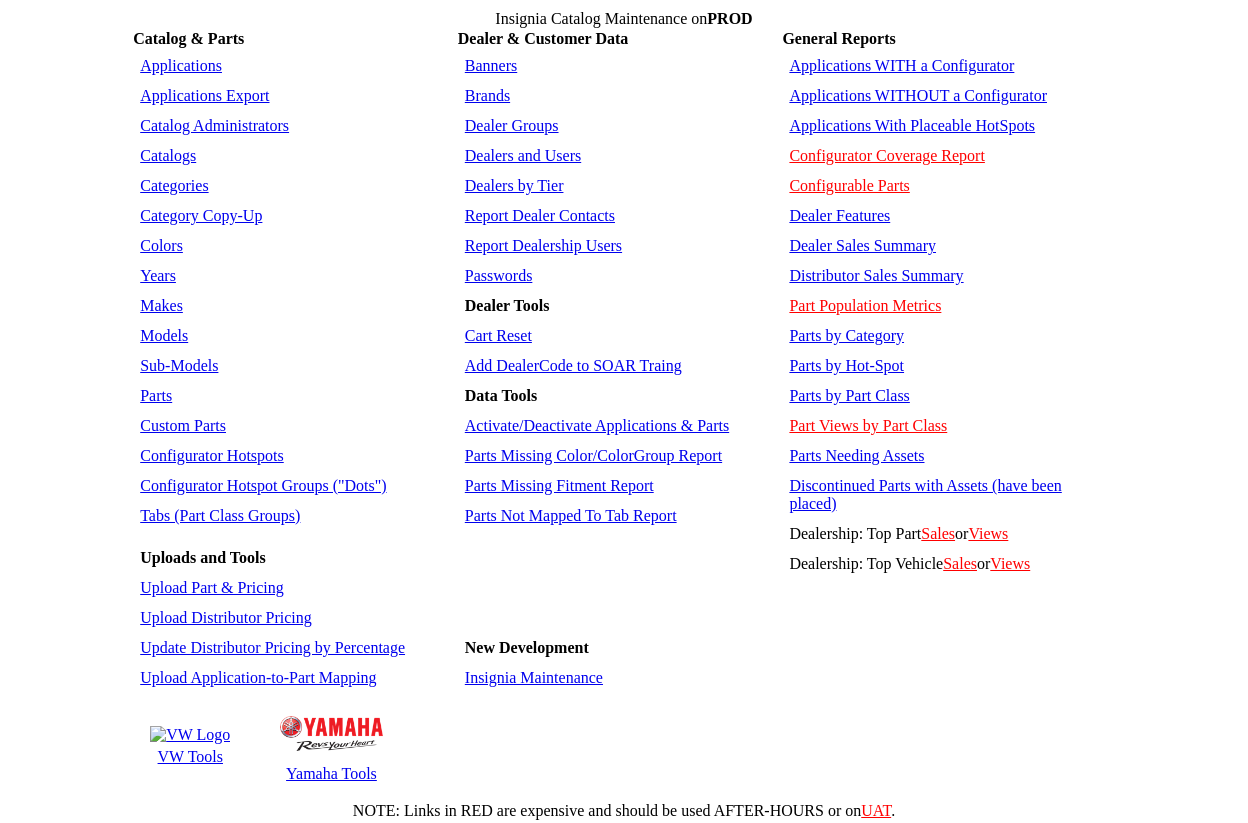 scroll, scrollTop: 0, scrollLeft: 0, axis: both 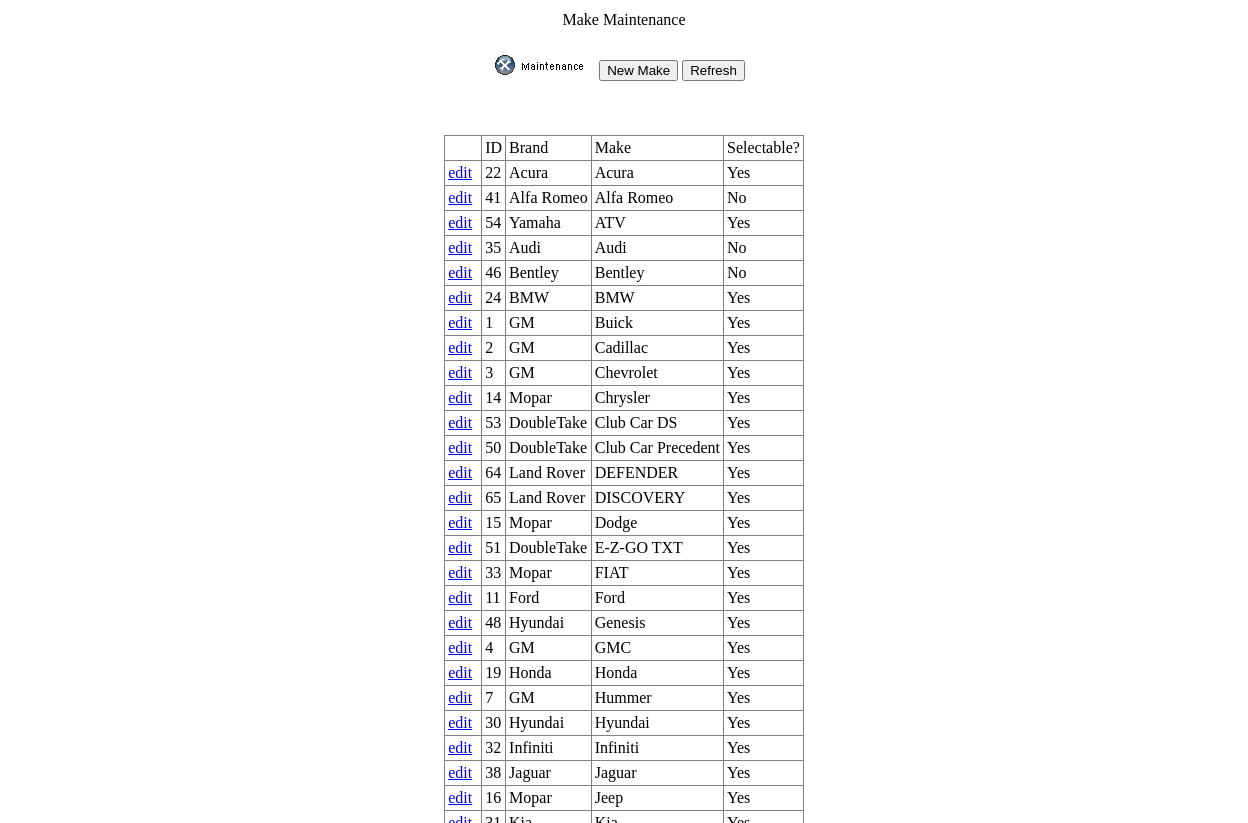 click at bounding box center (545, 65) 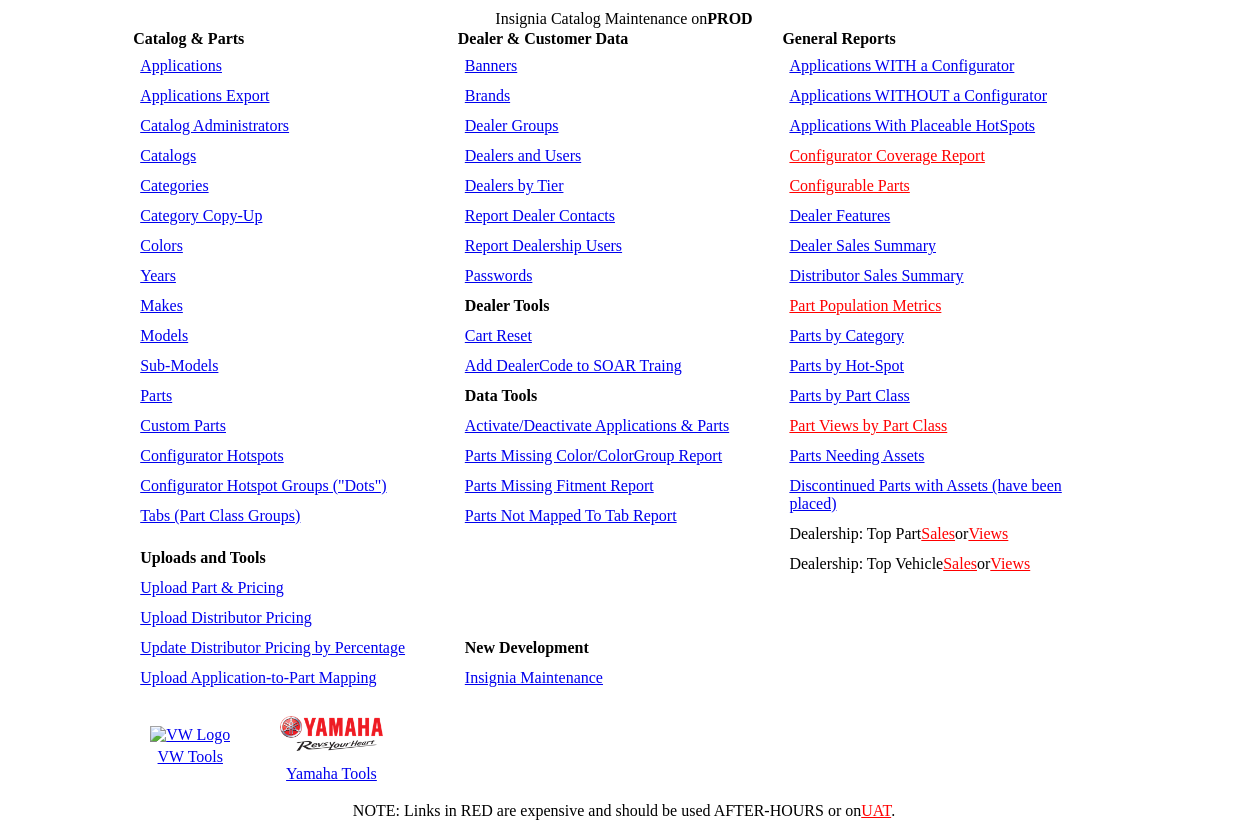 scroll, scrollTop: 0, scrollLeft: 0, axis: both 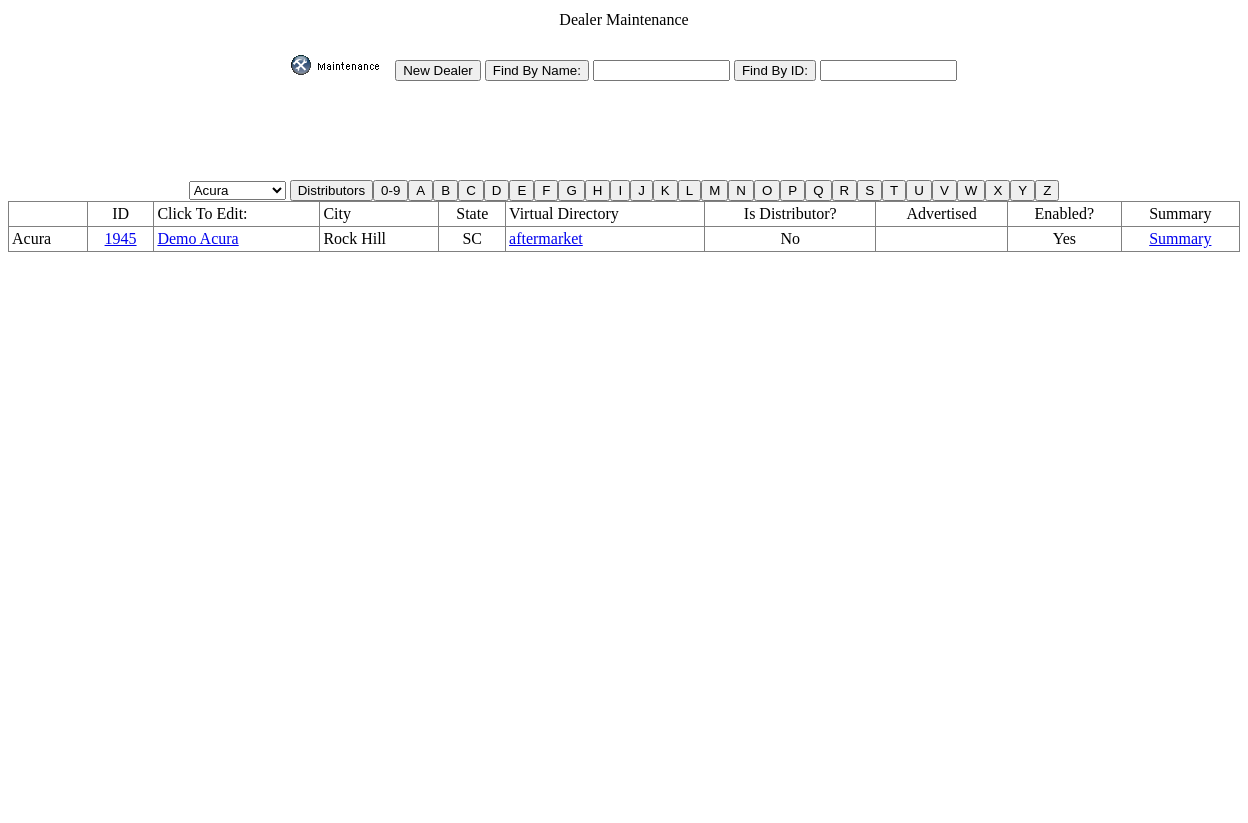 click on "Demo Acura" at bounding box center [197, 238] 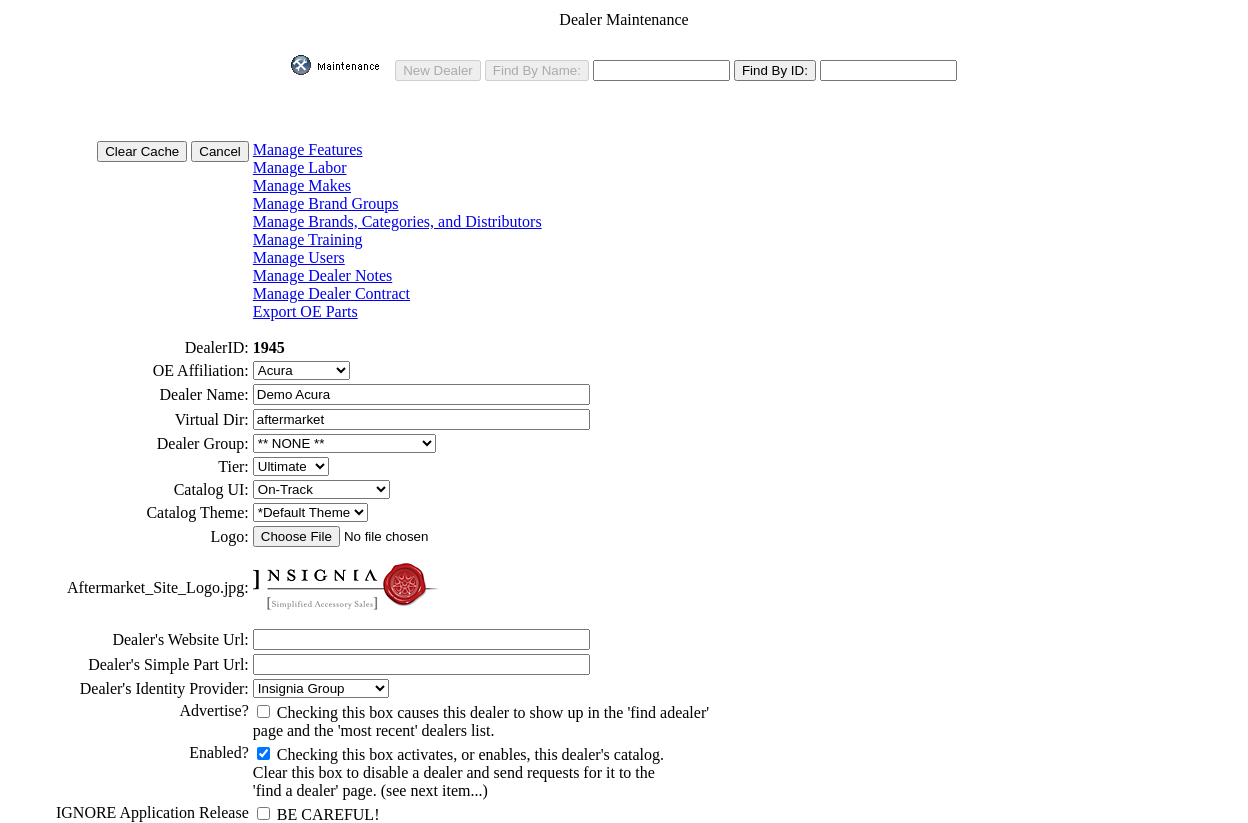 scroll, scrollTop: 0, scrollLeft: 0, axis: both 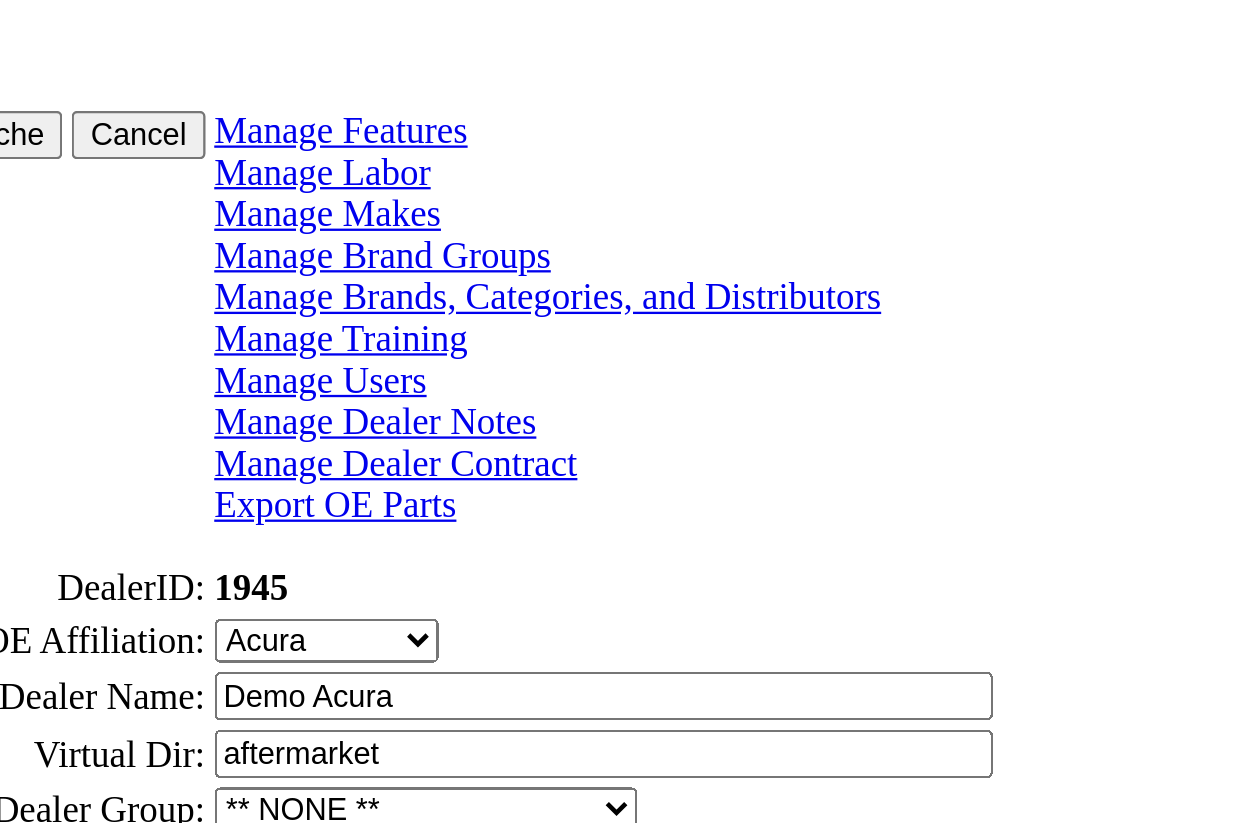 click on "Manage Makes" at bounding box center (302, 185) 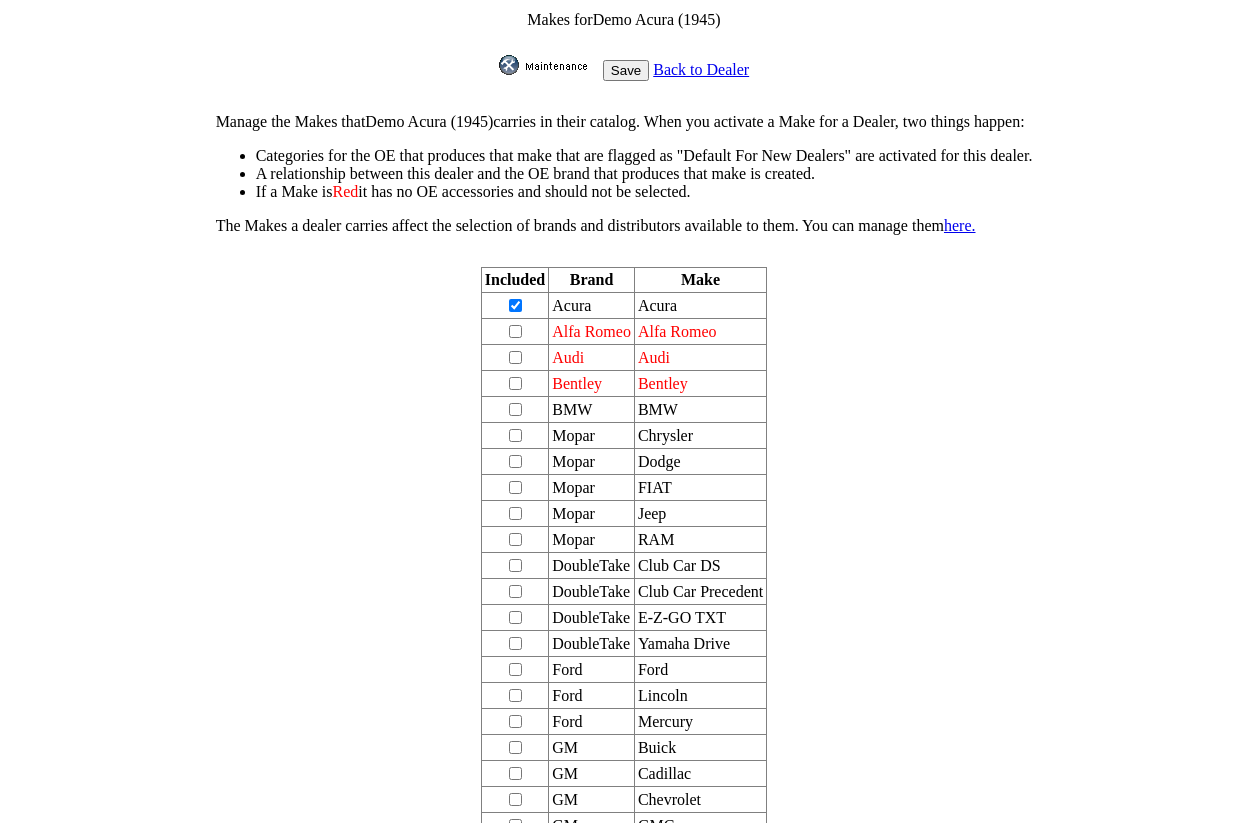 scroll, scrollTop: 0, scrollLeft: 0, axis: both 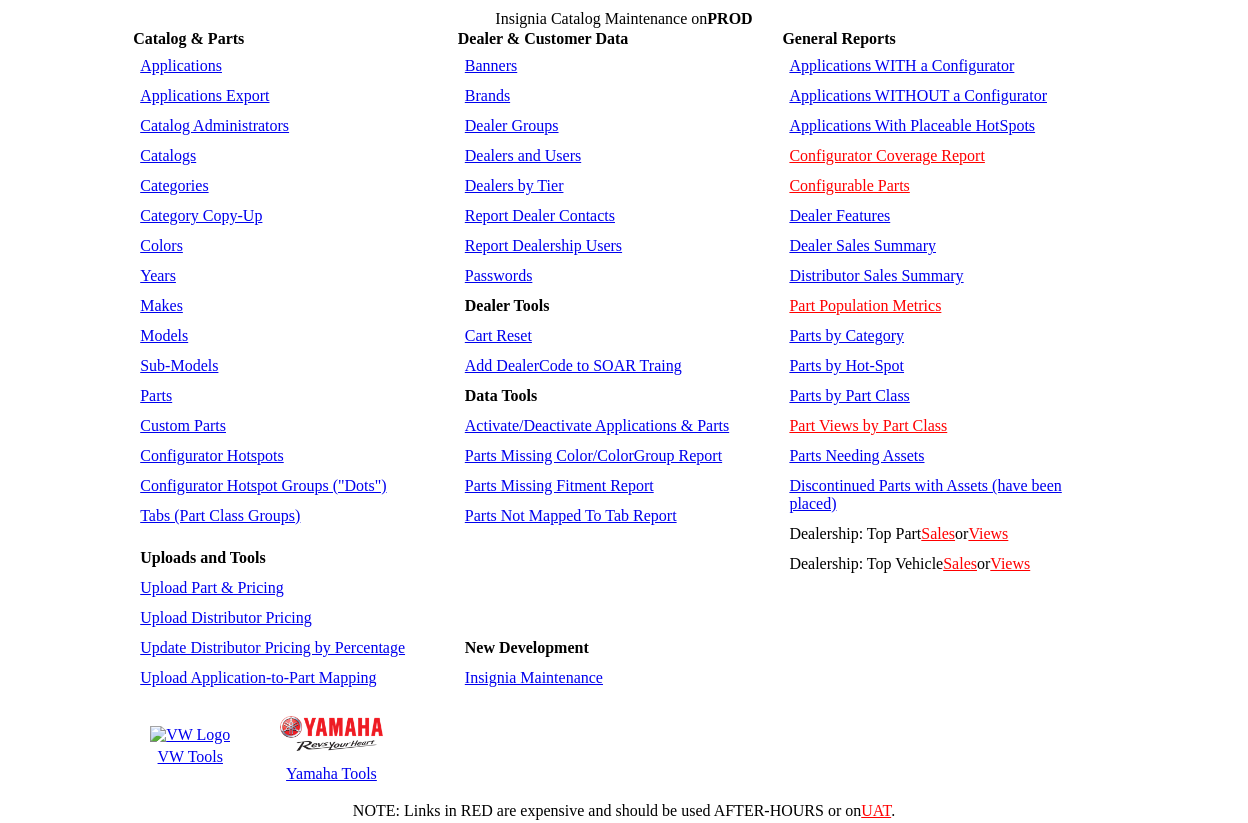 click on "Makes" at bounding box center (161, 305) 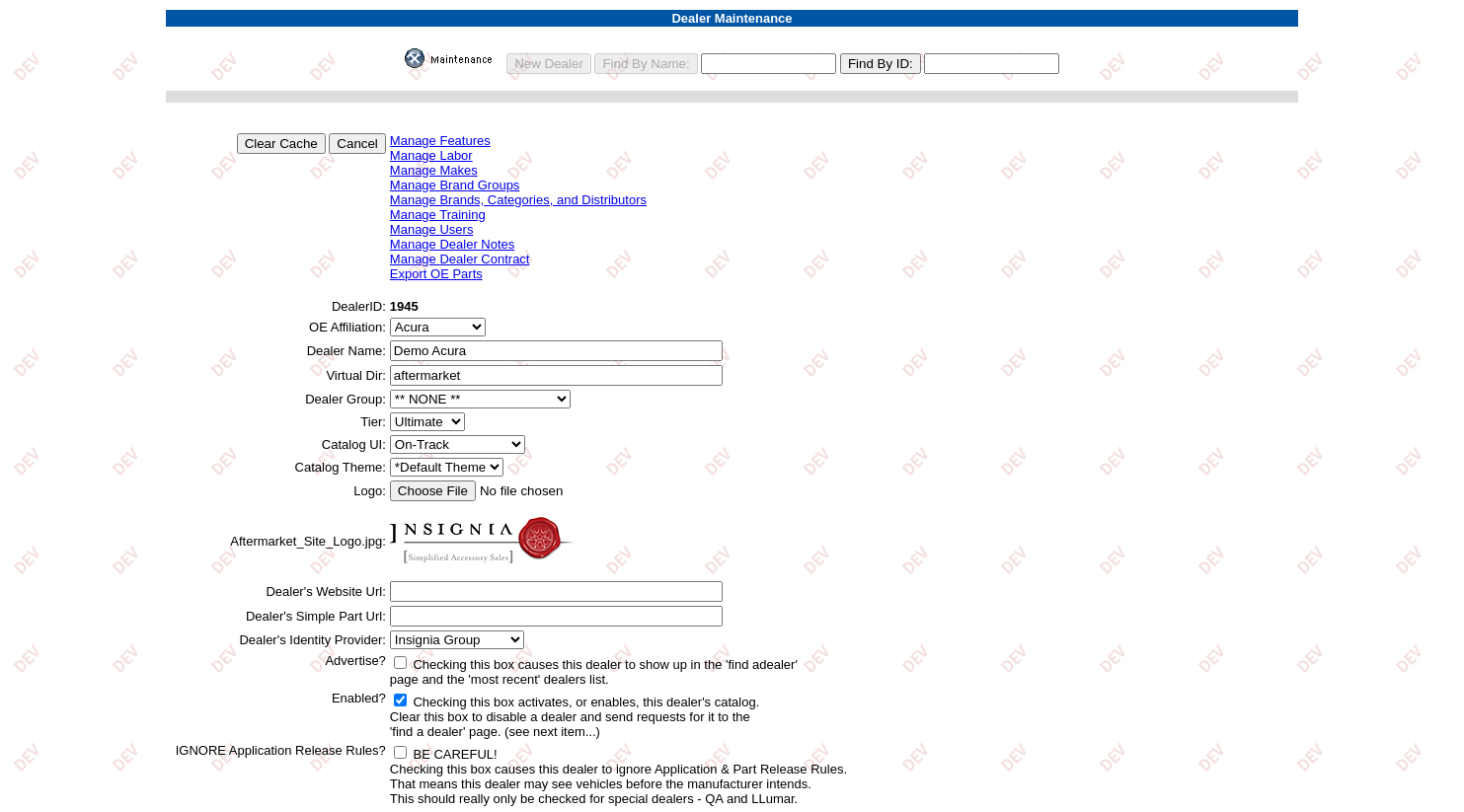 scroll, scrollTop: 0, scrollLeft: 0, axis: both 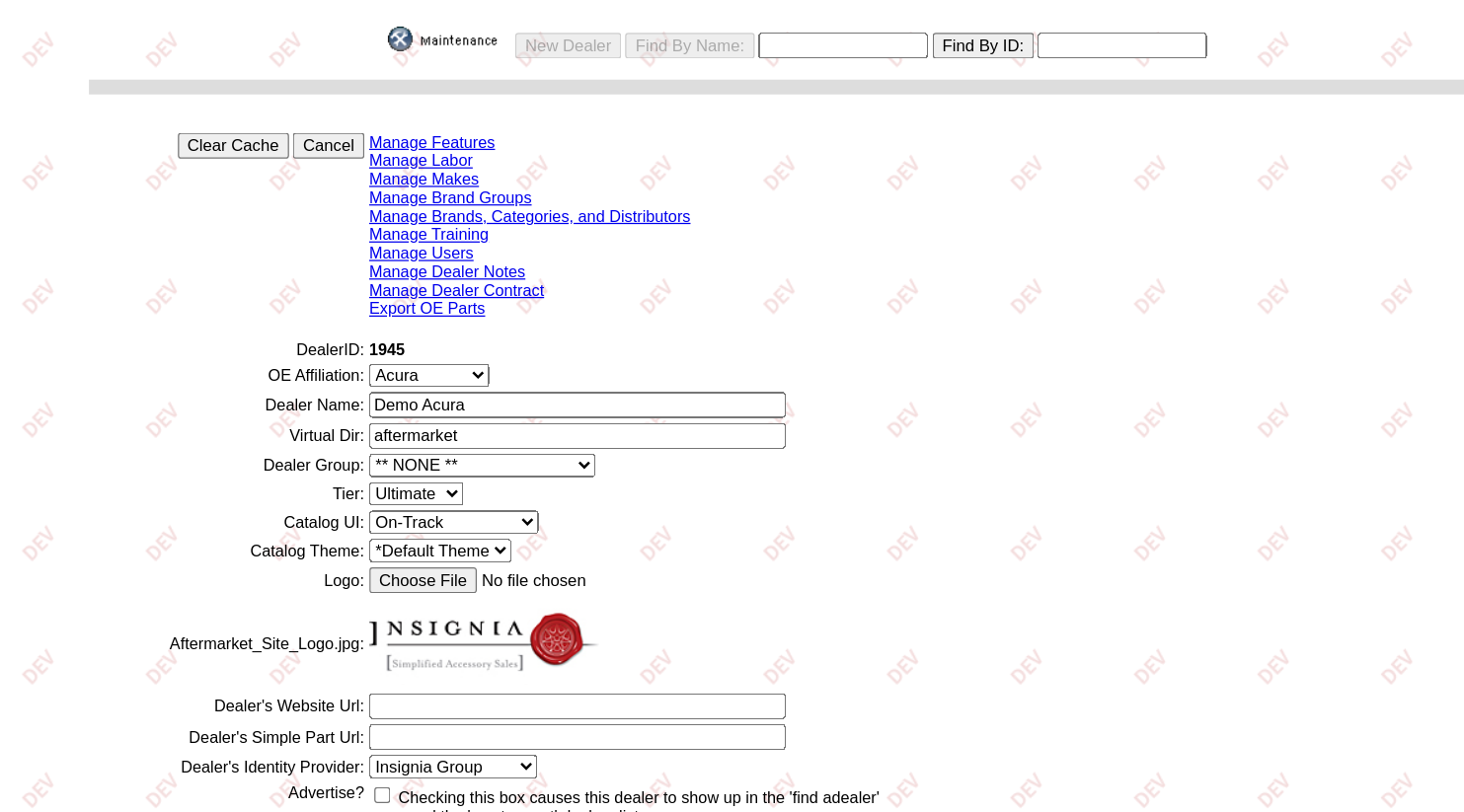 click on "Manage Makes" at bounding box center (433, 170) 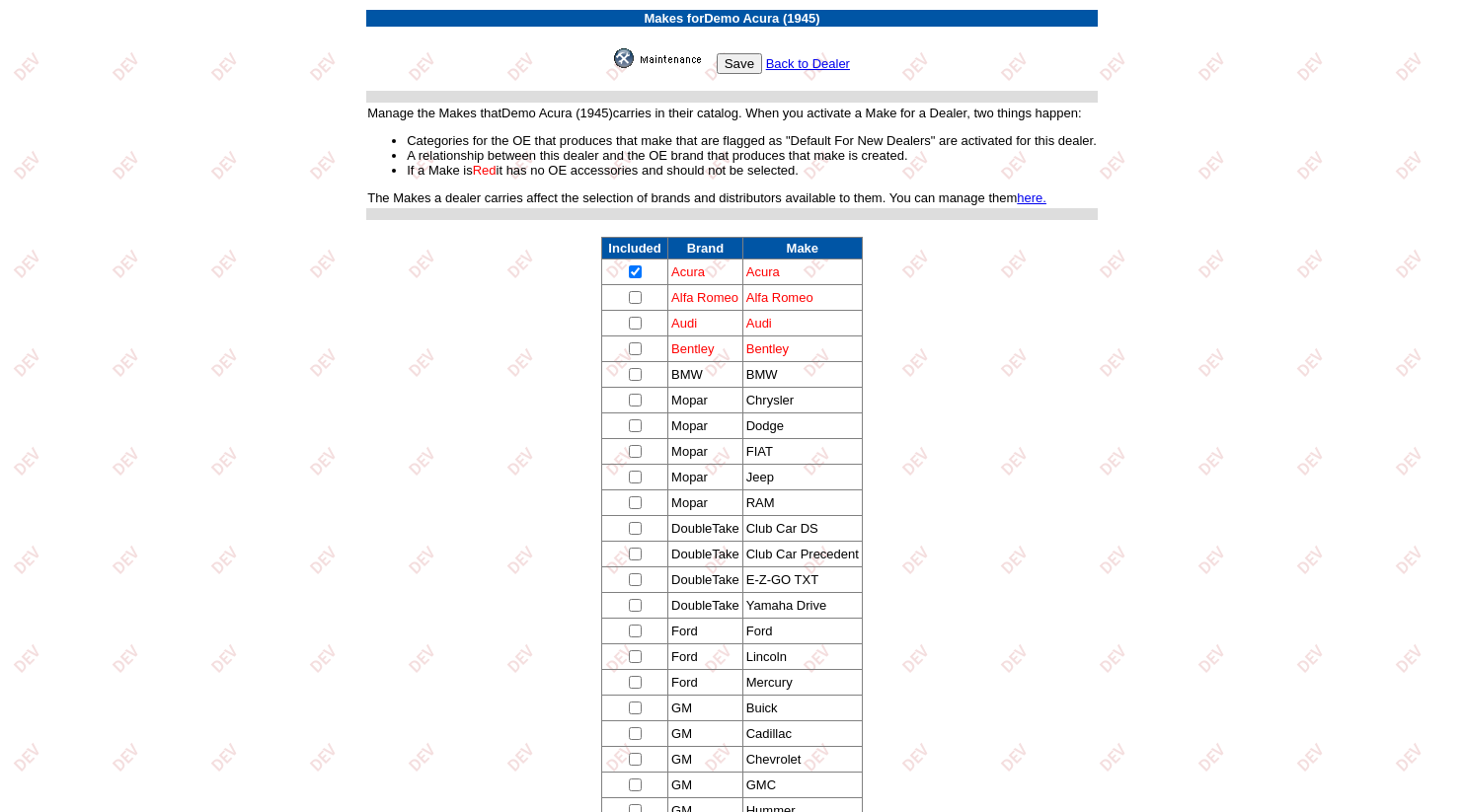 scroll, scrollTop: 0, scrollLeft: 0, axis: both 